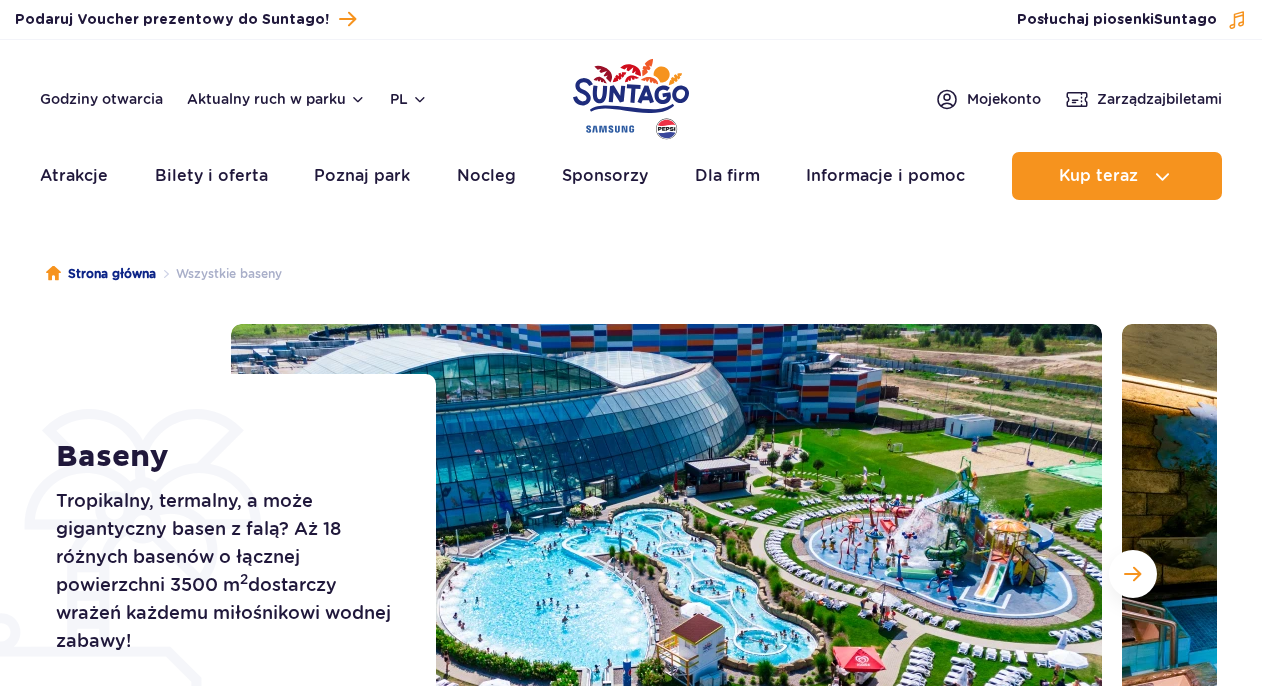 scroll, scrollTop: 0, scrollLeft: 0, axis: both 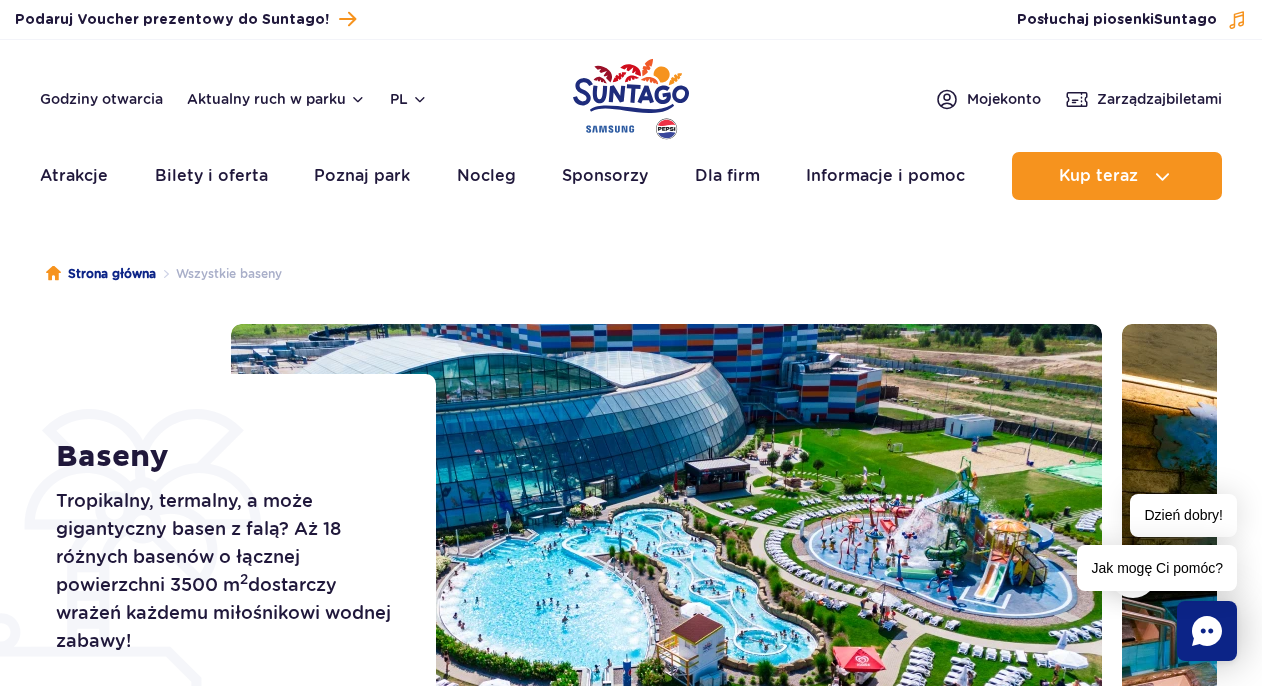 click on "Strona główna
Wszystkie baseny" at bounding box center [631, 274] 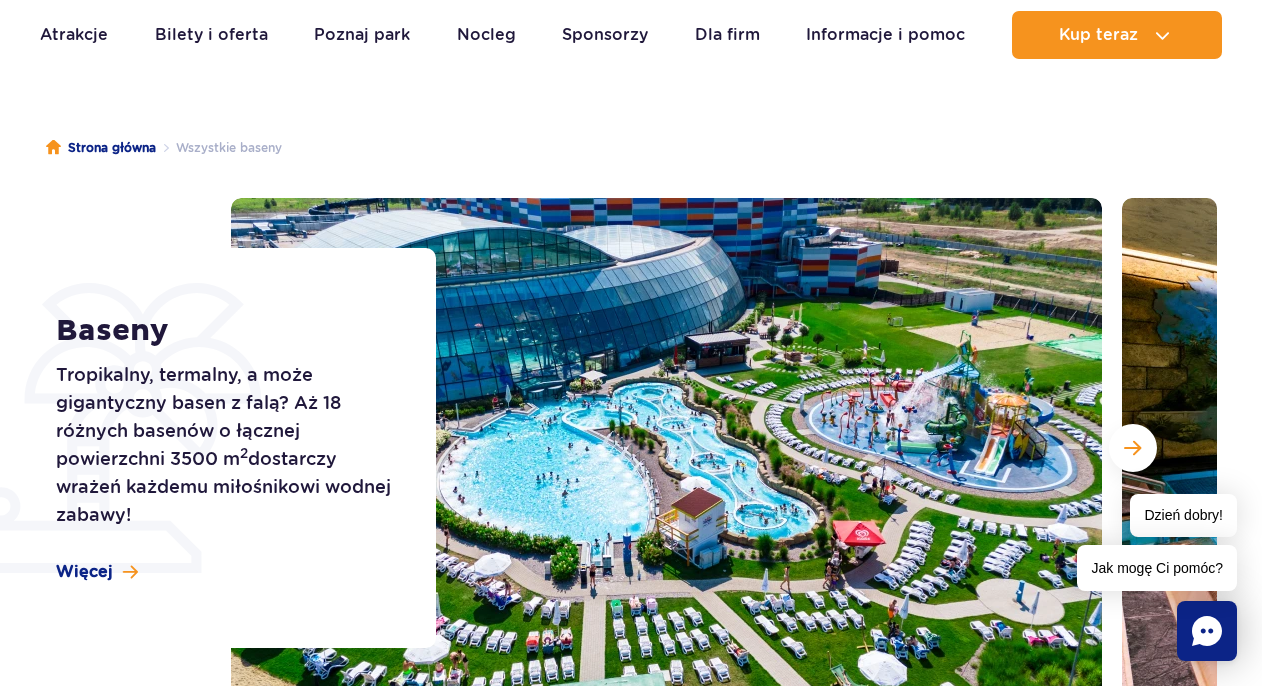 scroll, scrollTop: 127, scrollLeft: 0, axis: vertical 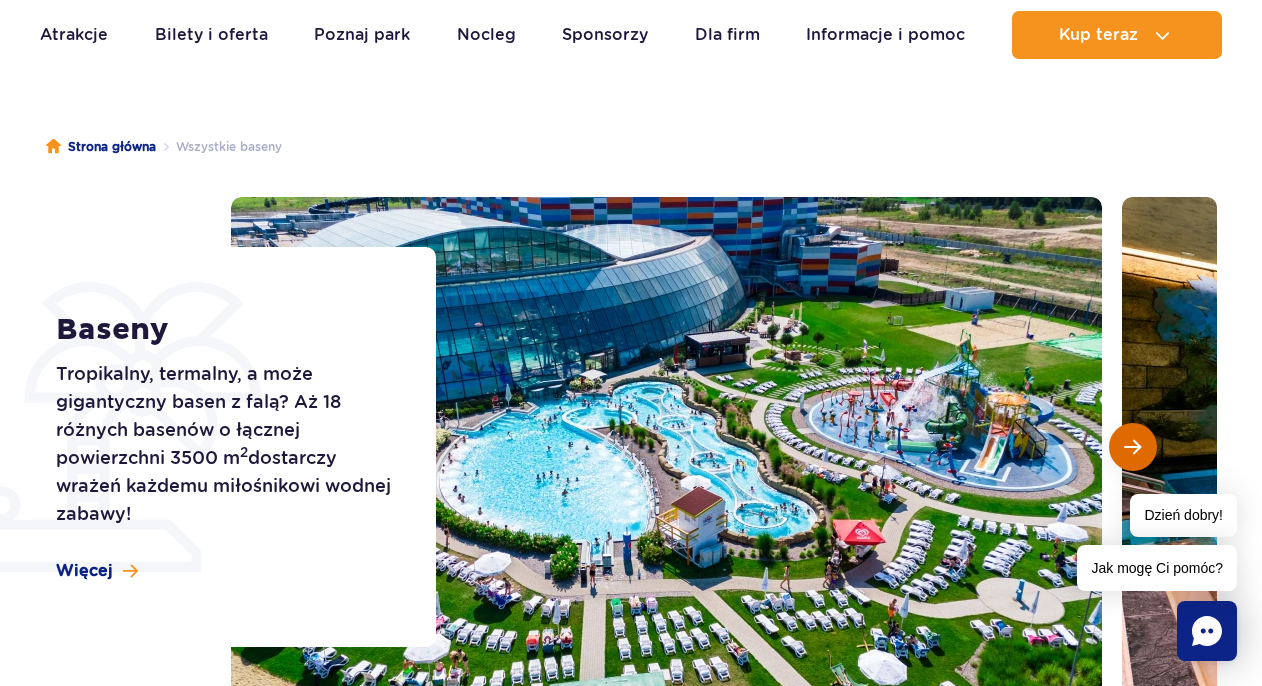 click at bounding box center [1132, 447] 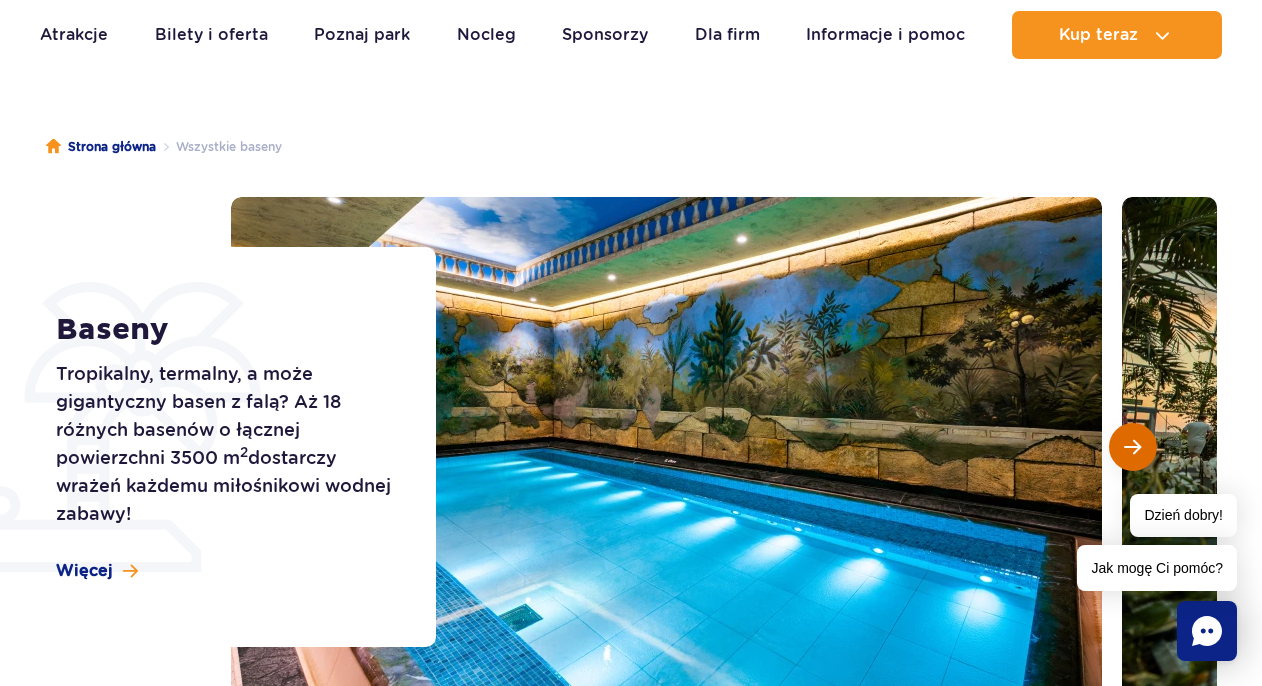 click at bounding box center (1132, 447) 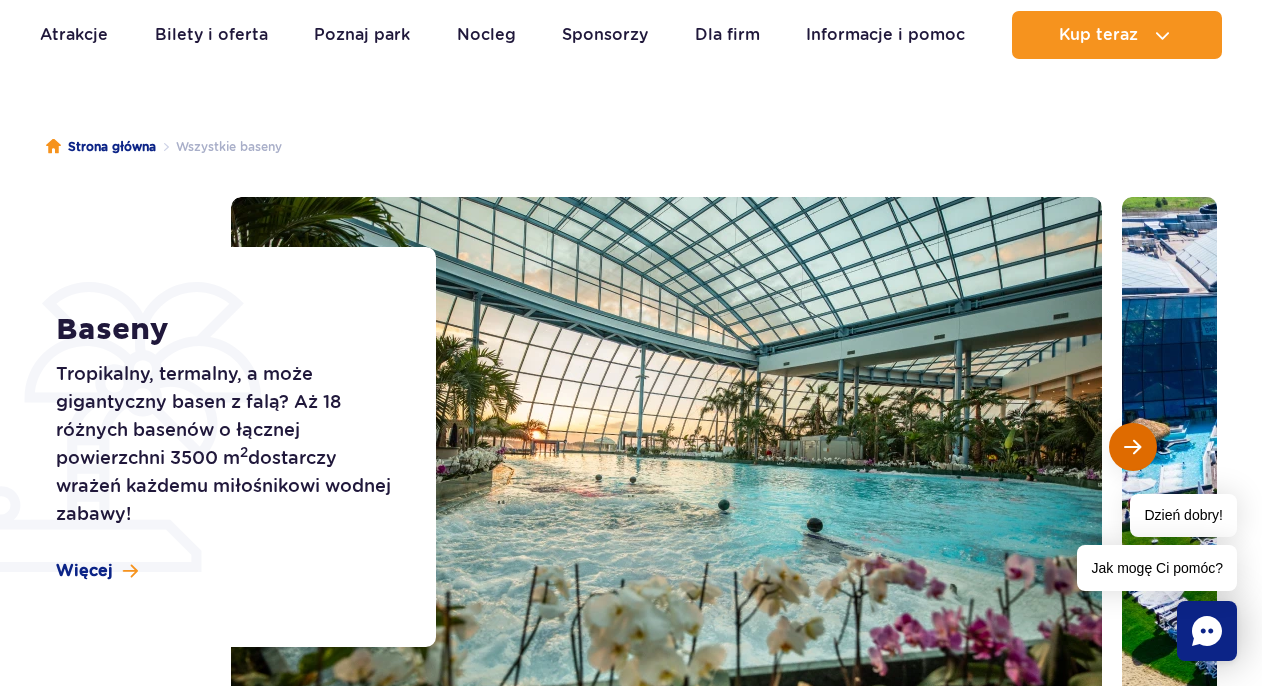 click at bounding box center (1132, 447) 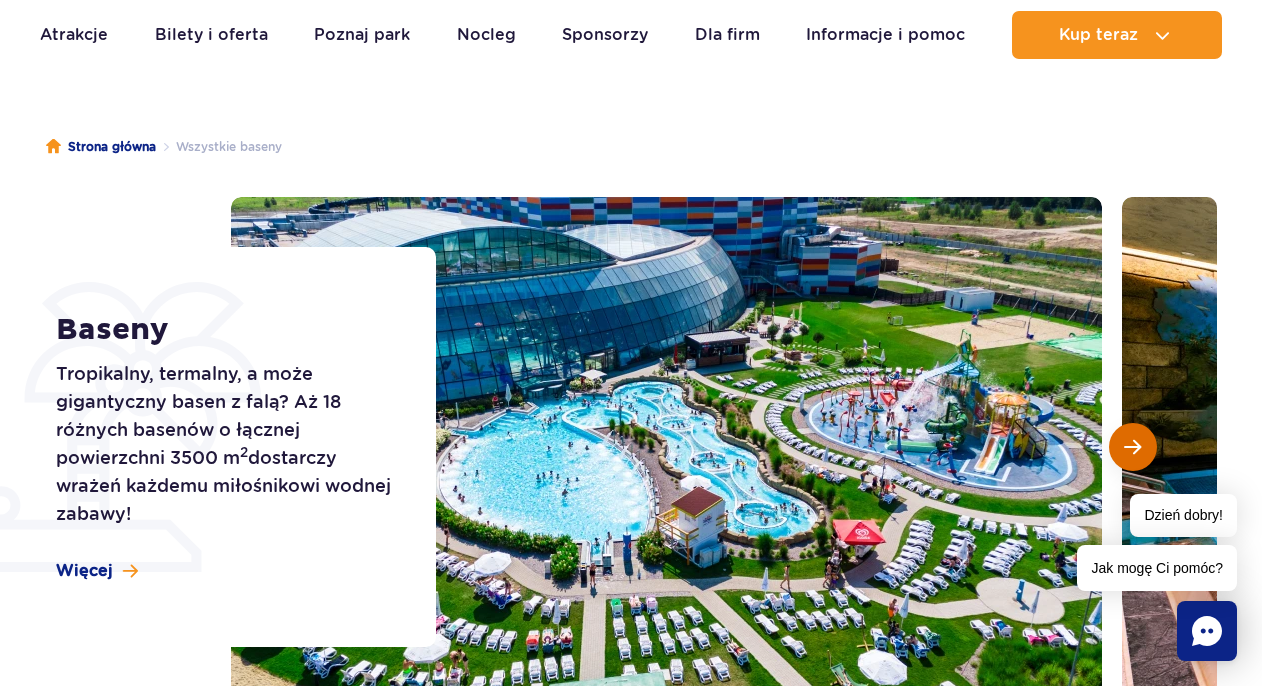click at bounding box center [1132, 447] 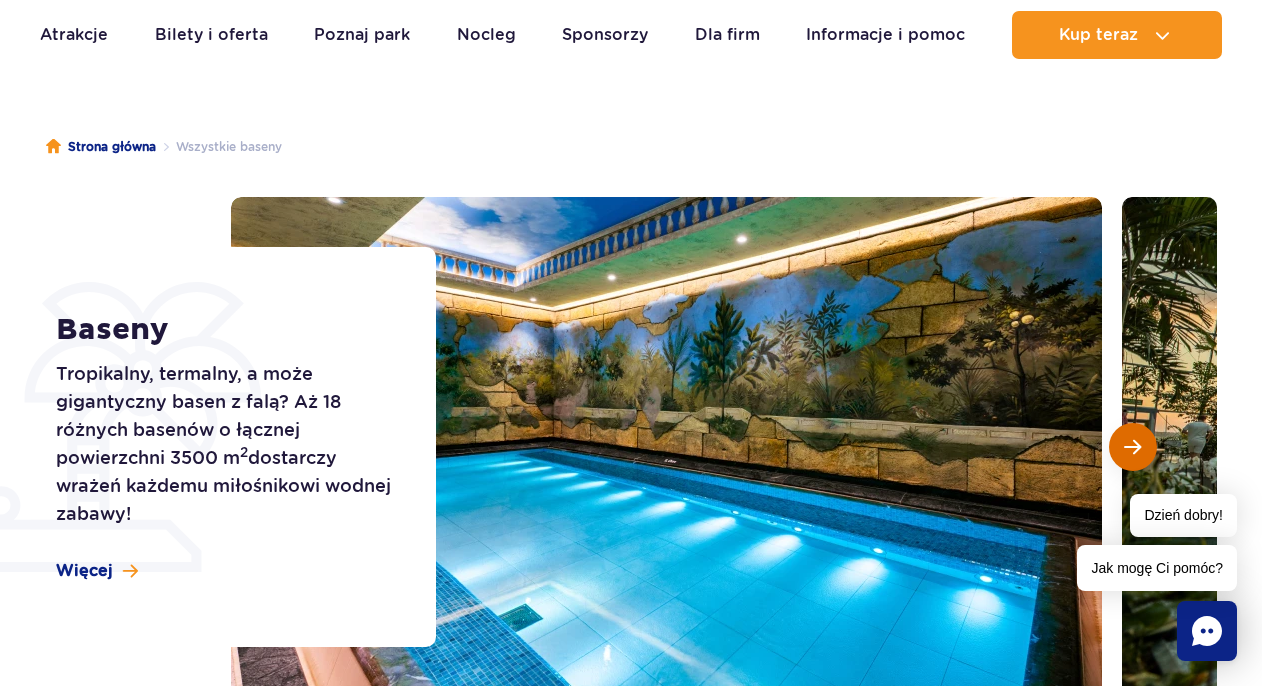 click at bounding box center (1132, 447) 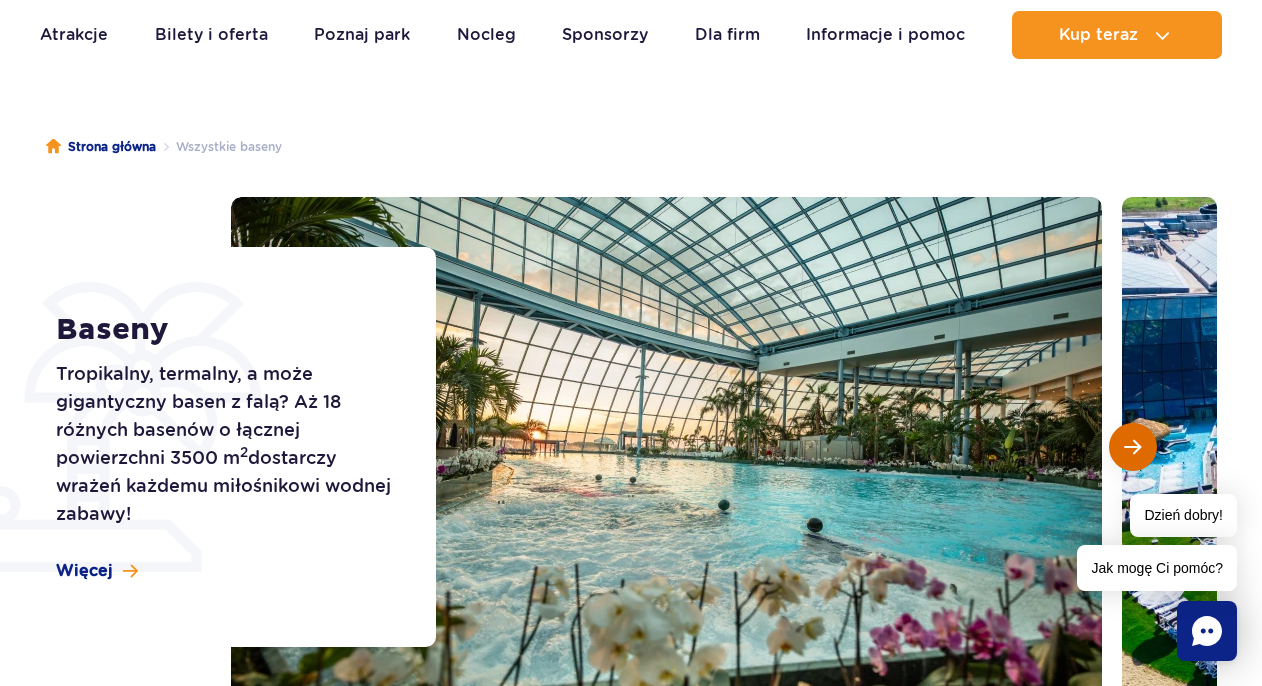 click at bounding box center (1132, 447) 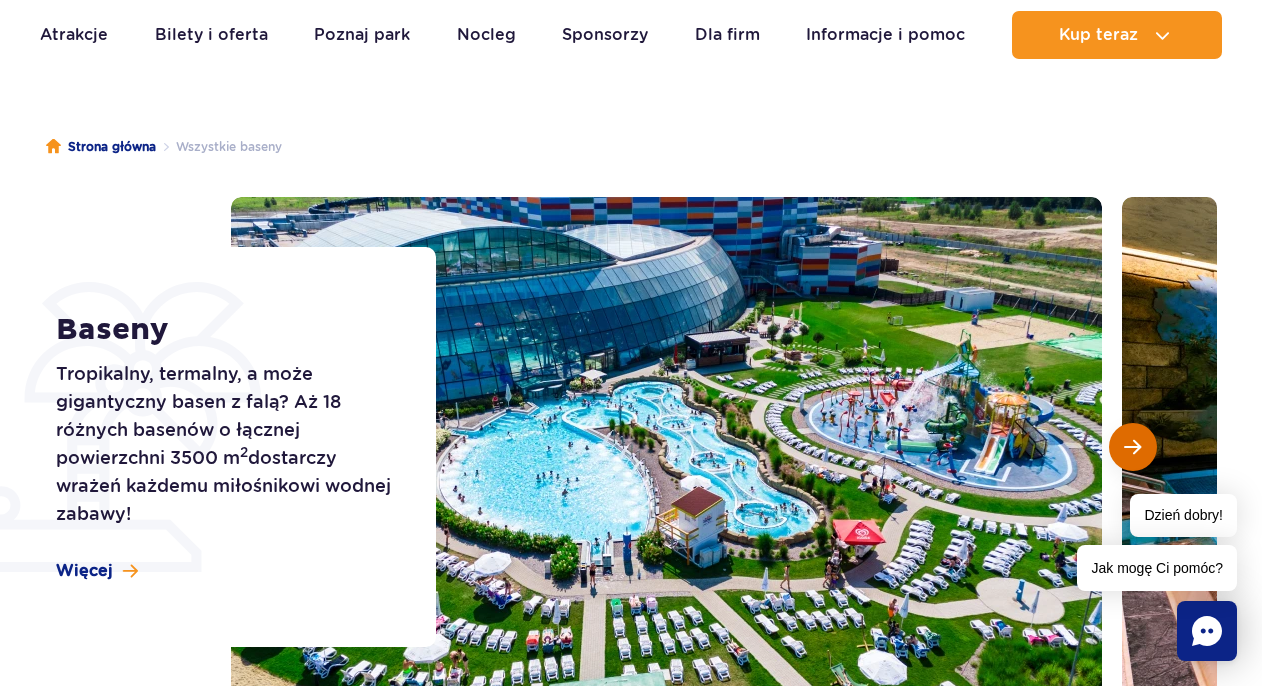 click at bounding box center [1132, 447] 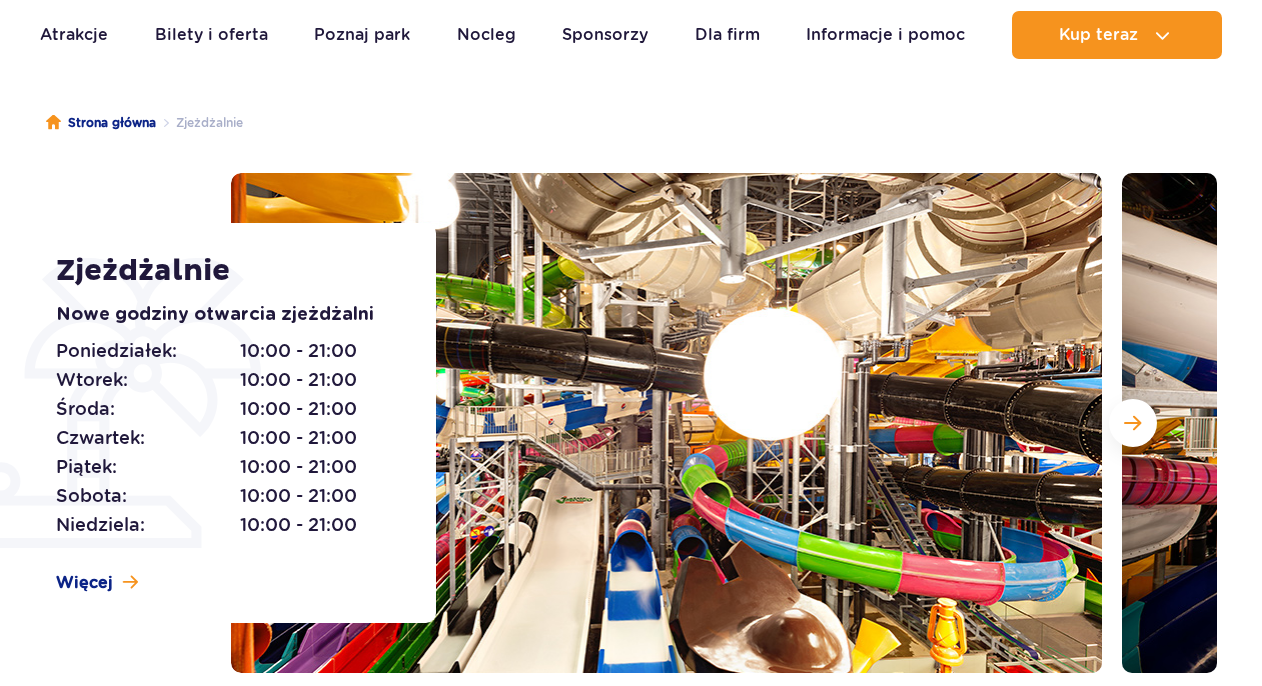 scroll, scrollTop: 254, scrollLeft: 0, axis: vertical 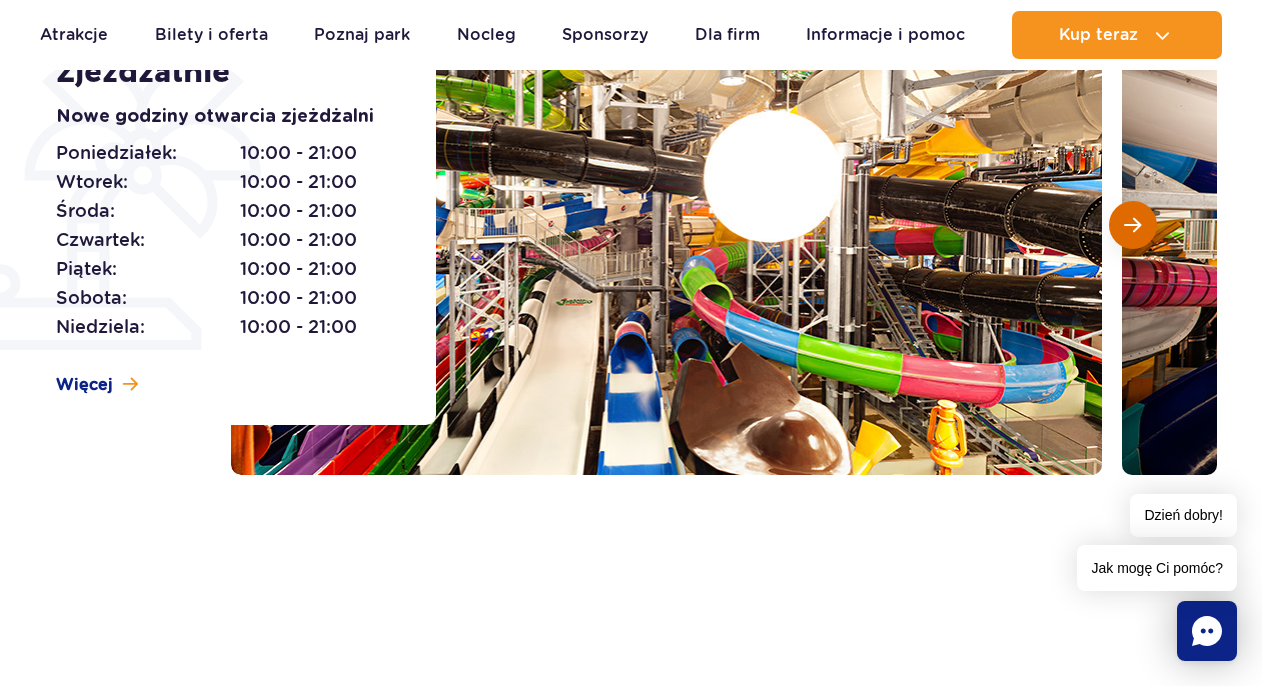 click at bounding box center [1132, 225] 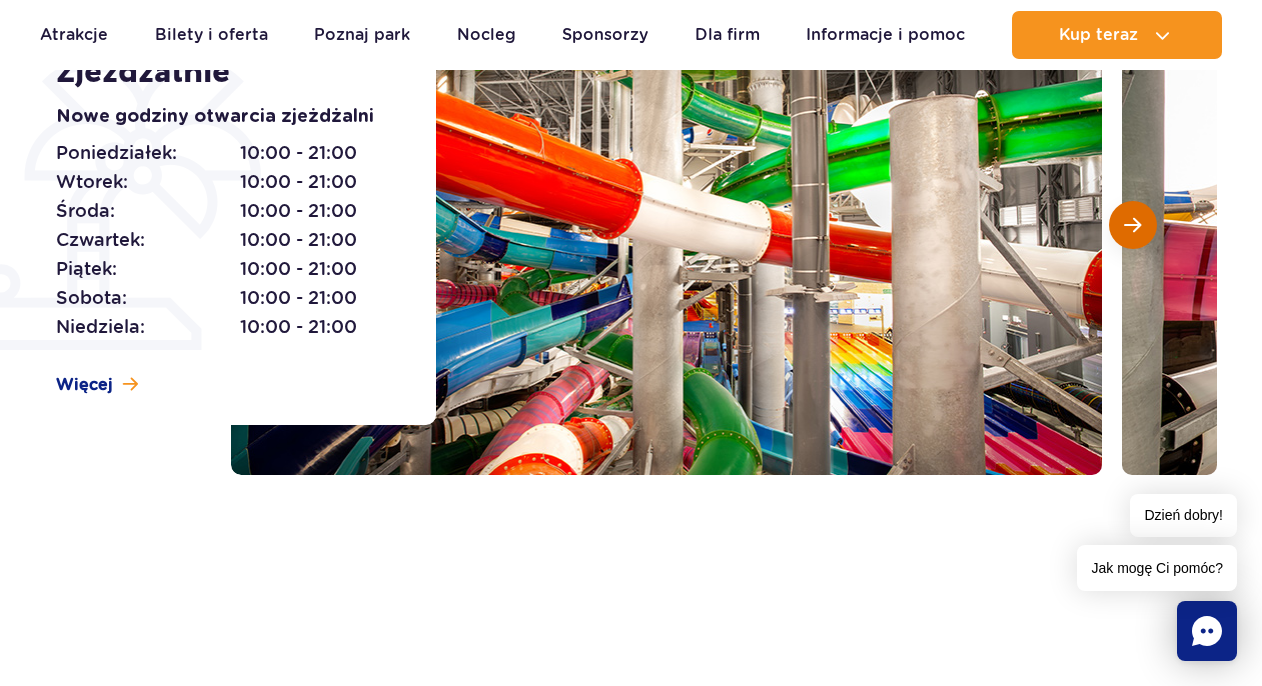 click at bounding box center (1132, 225) 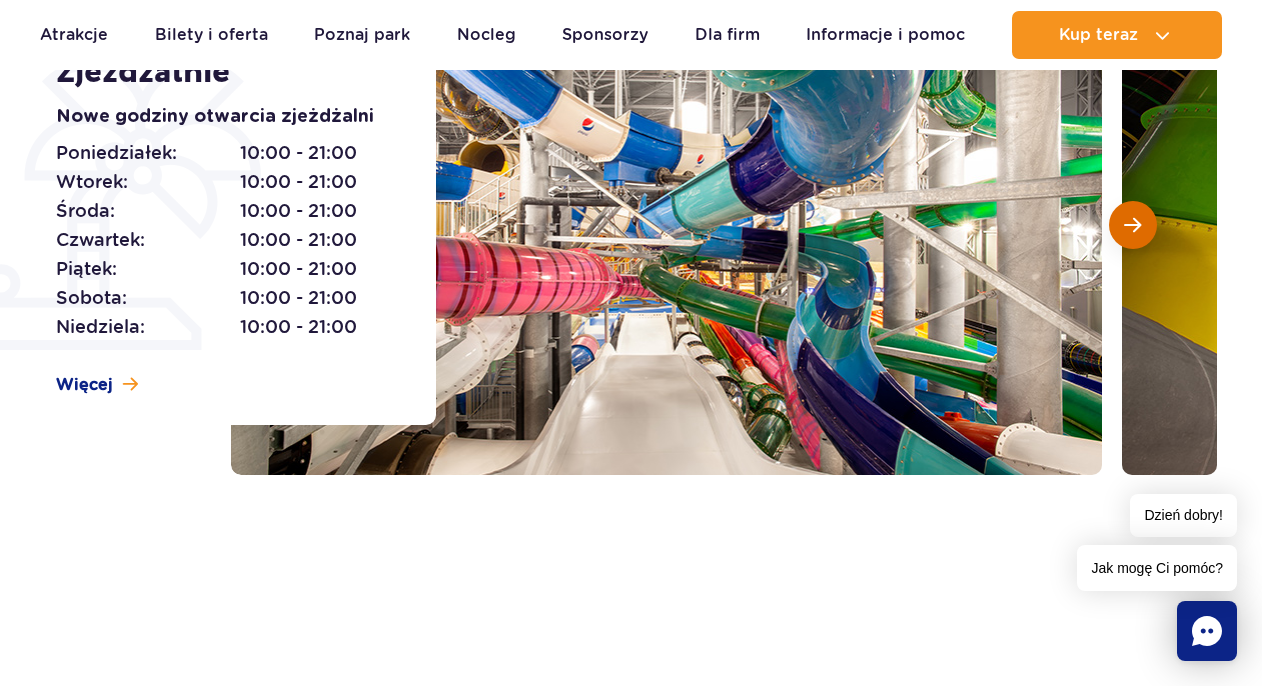 click at bounding box center [1132, 225] 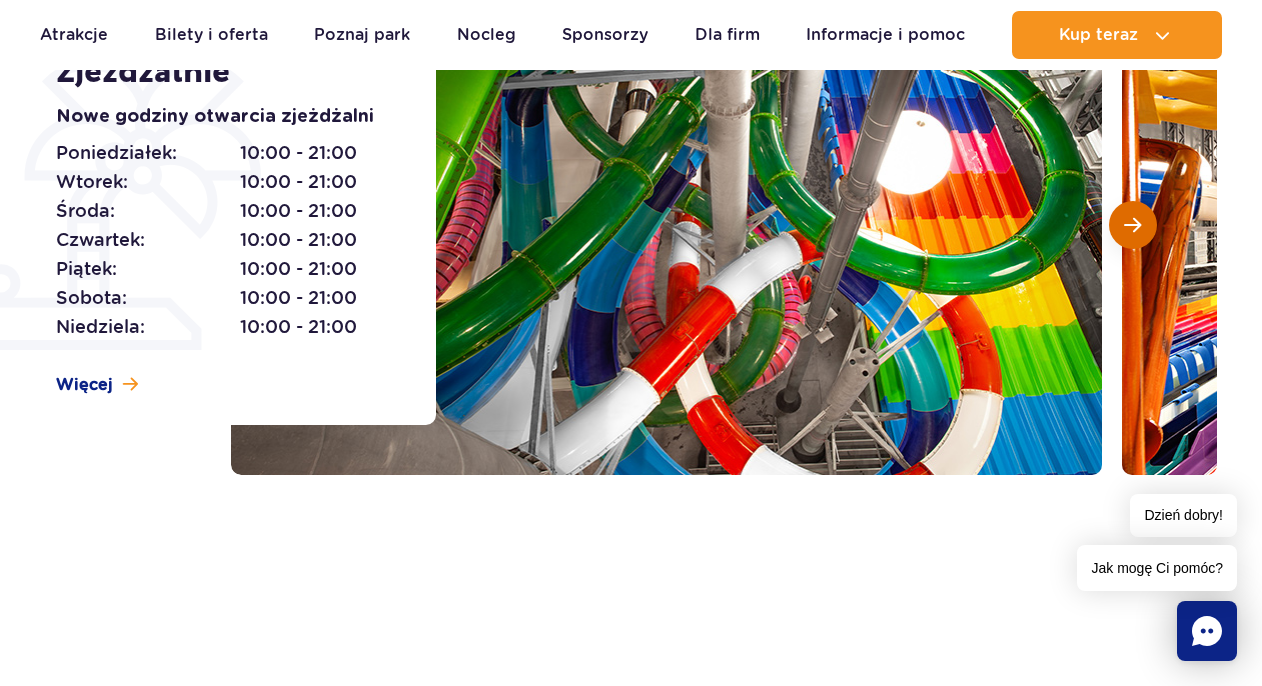 click at bounding box center (1132, 225) 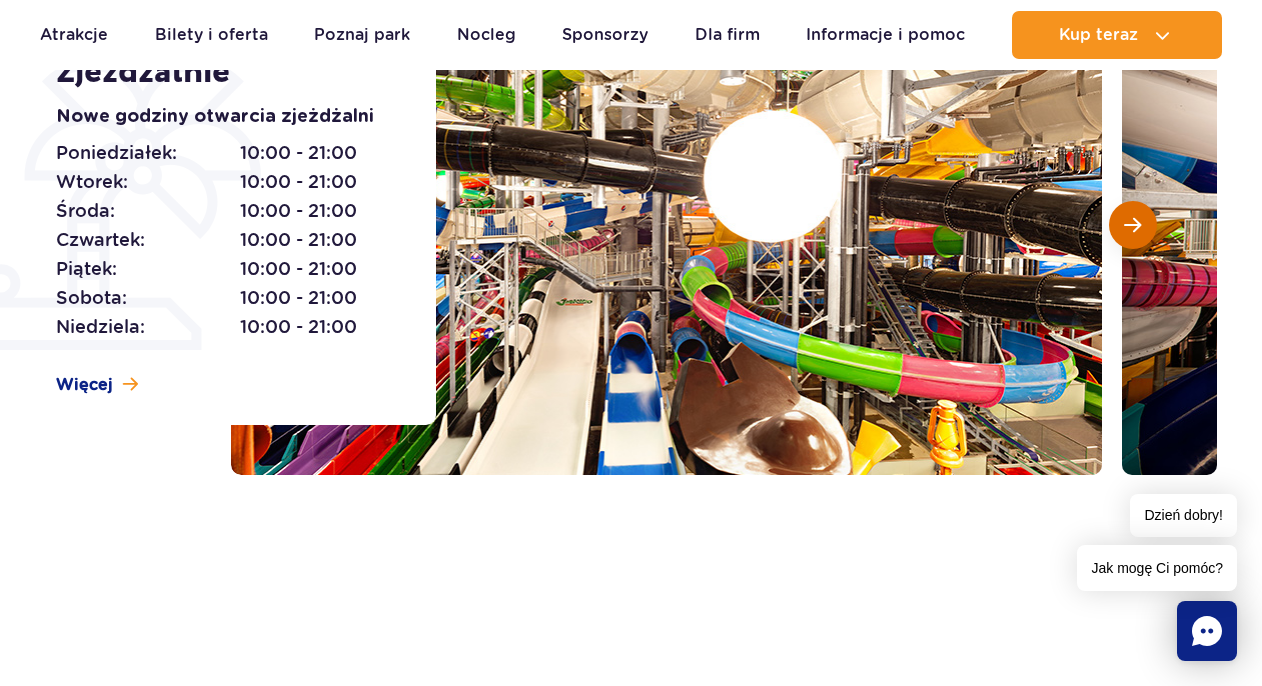 click at bounding box center (1132, 225) 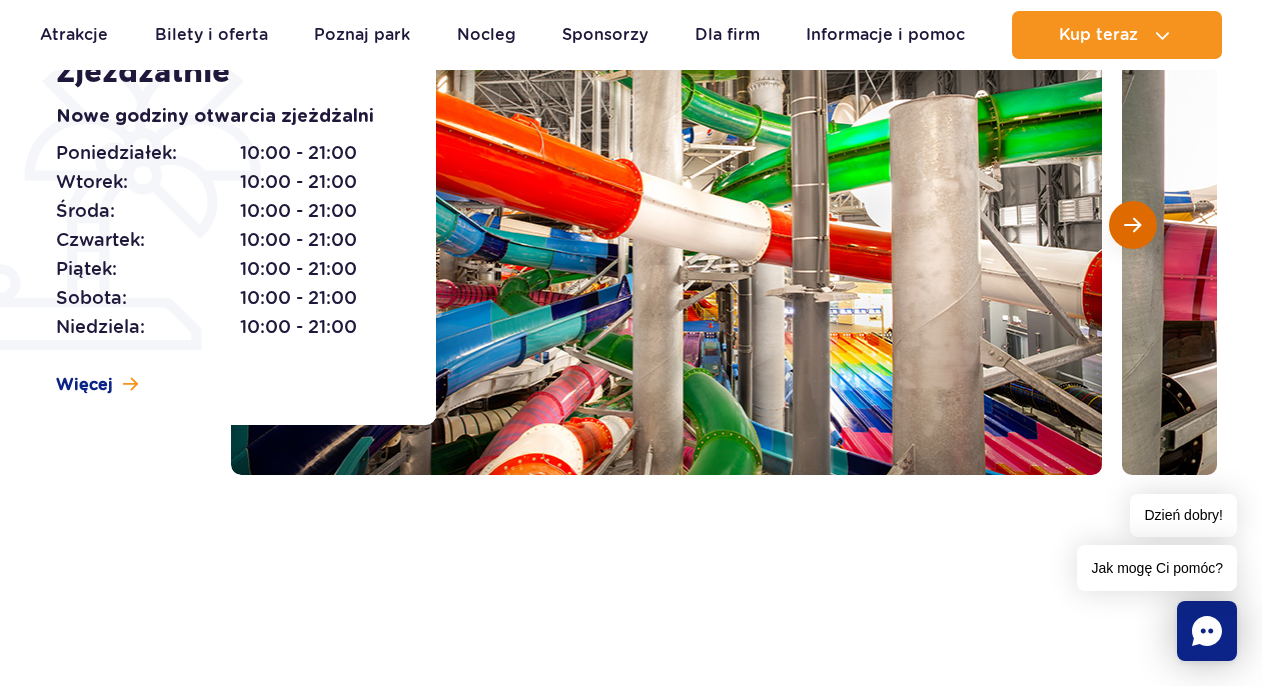 click at bounding box center (1132, 225) 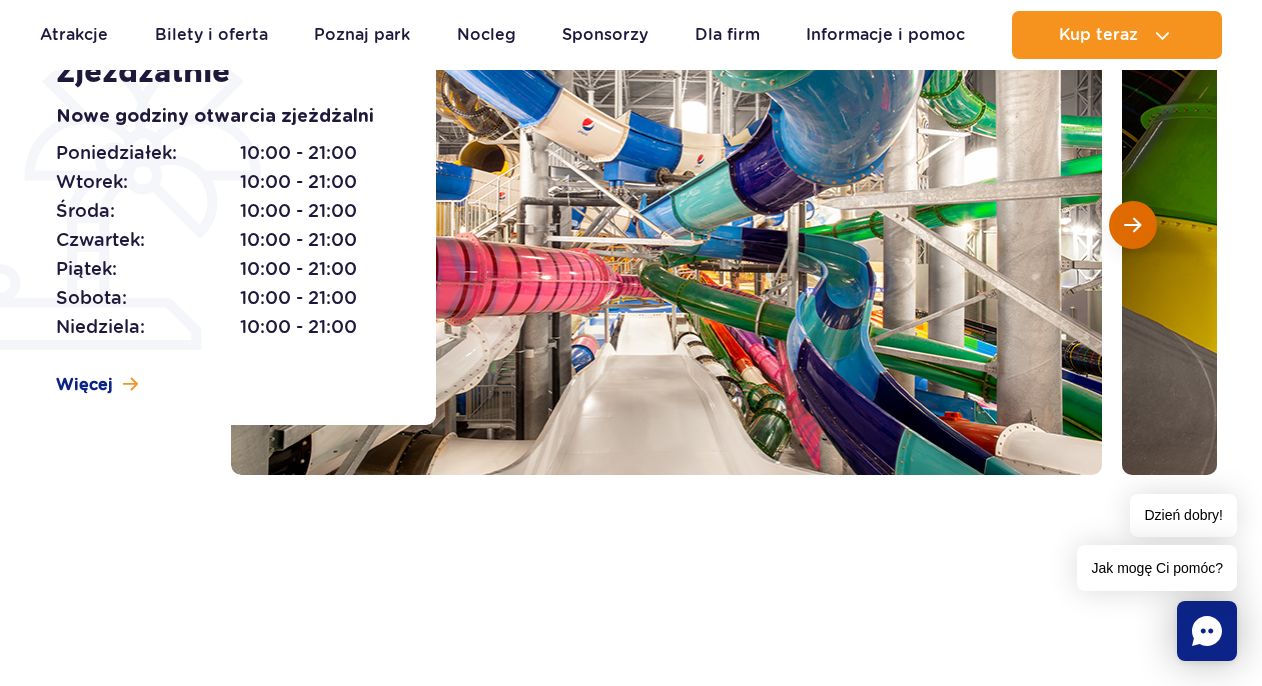click at bounding box center (1132, 225) 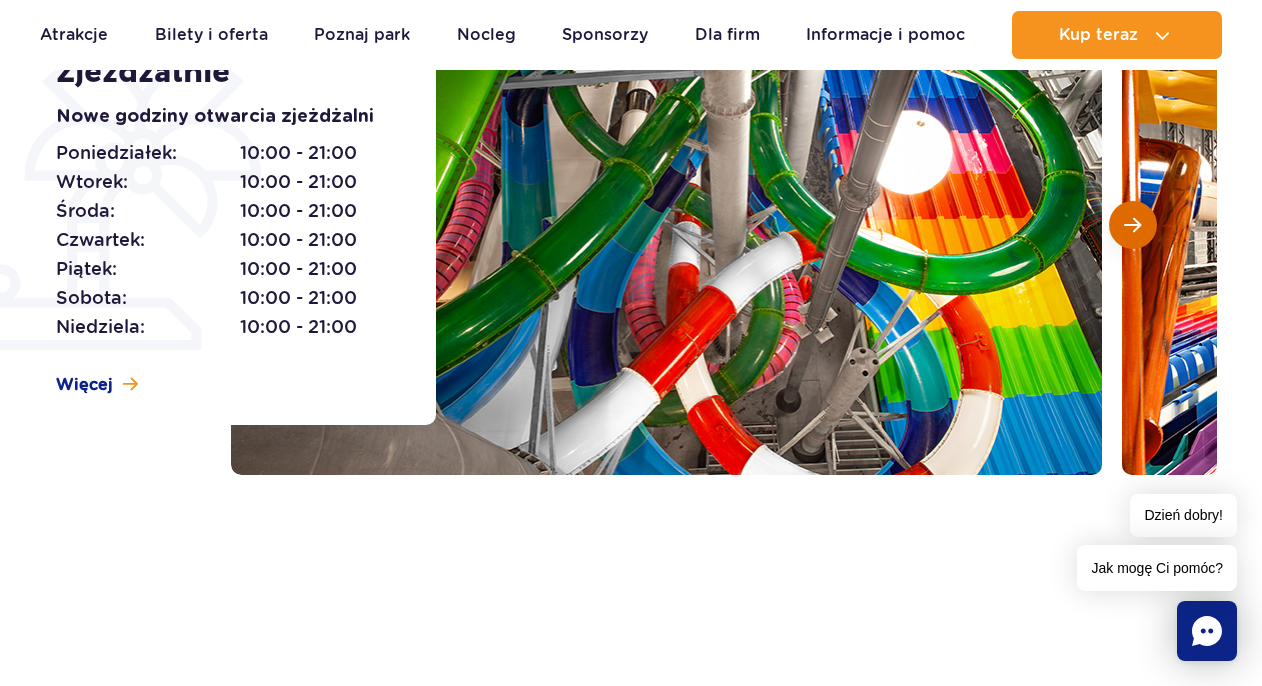 click at bounding box center [1132, 225] 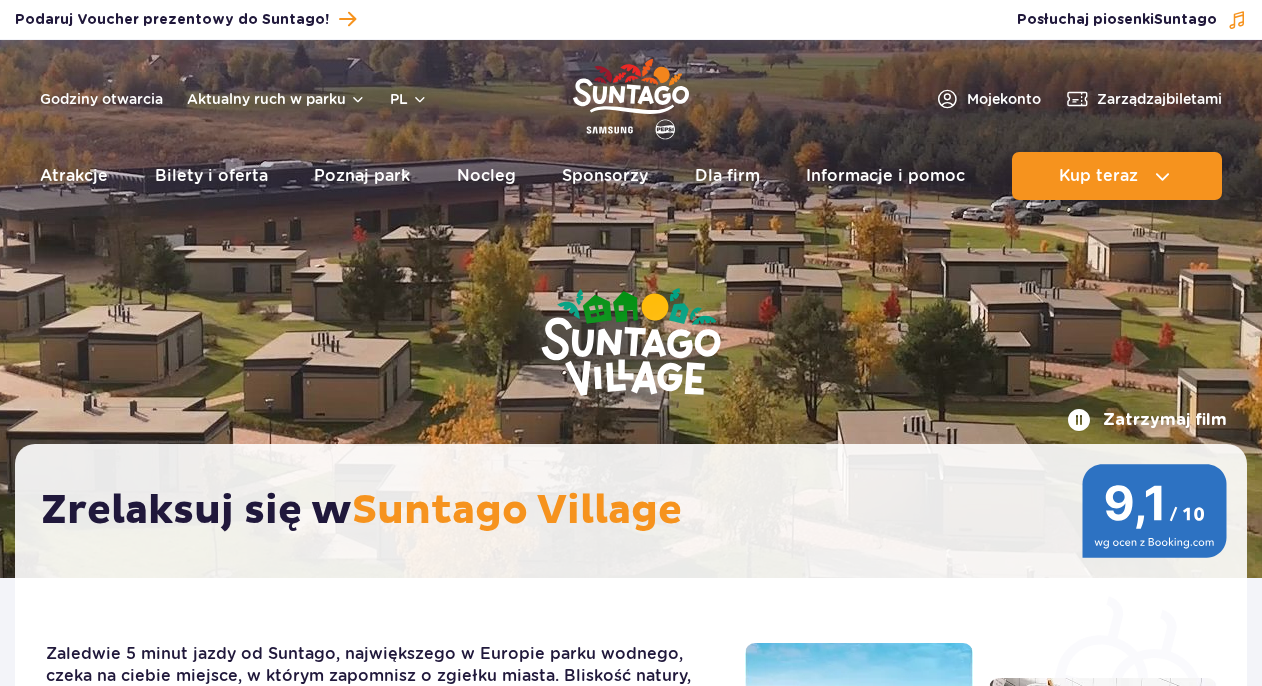 scroll, scrollTop: 0, scrollLeft: 0, axis: both 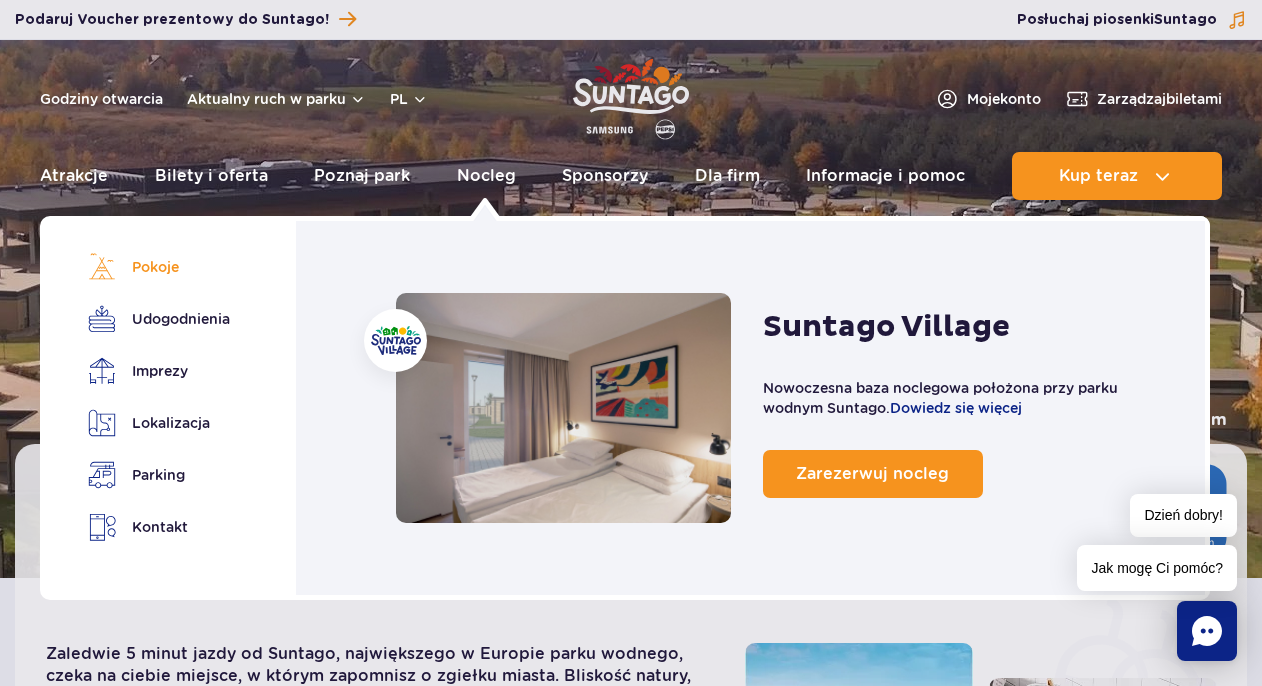 click on "Pokoje" at bounding box center (155, 267) 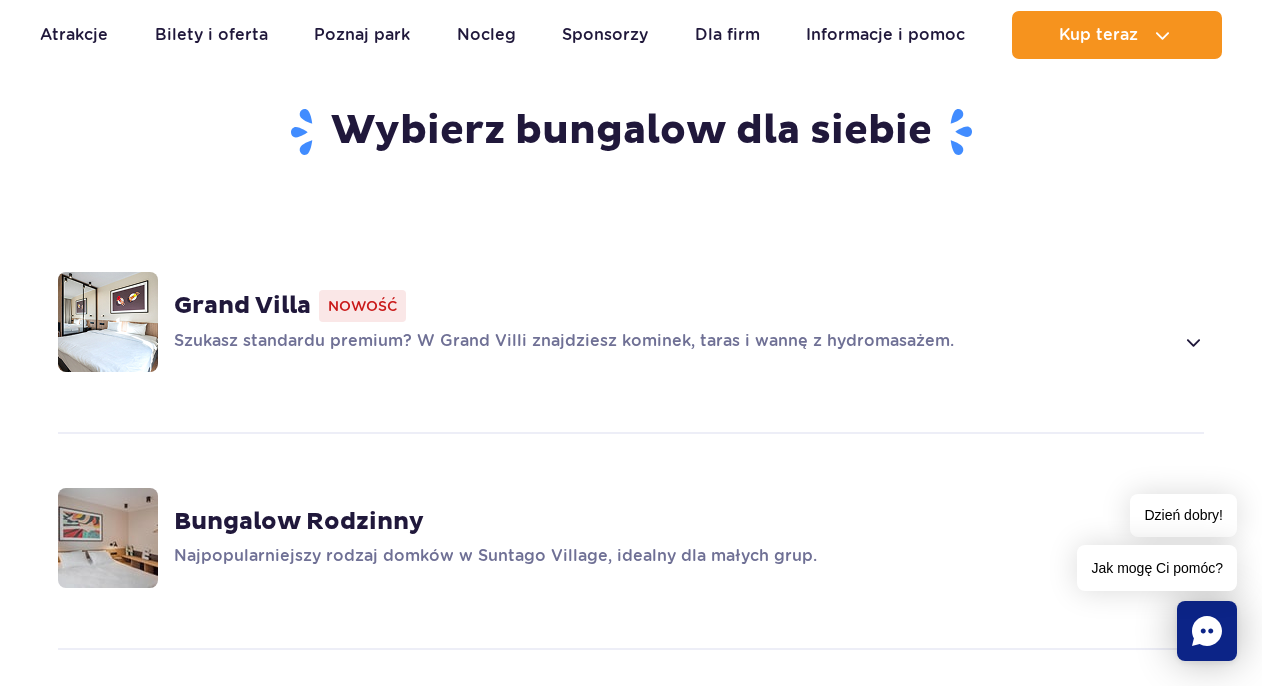 scroll, scrollTop: 1301, scrollLeft: 0, axis: vertical 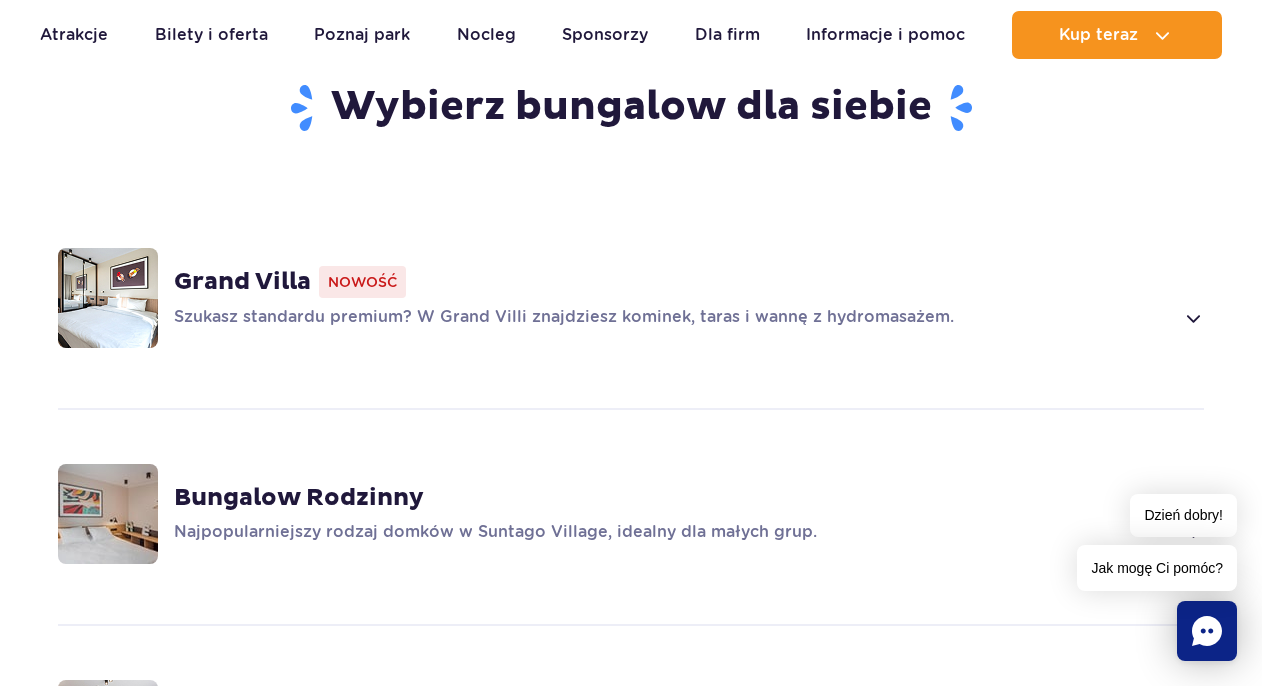 click at bounding box center [108, 298] 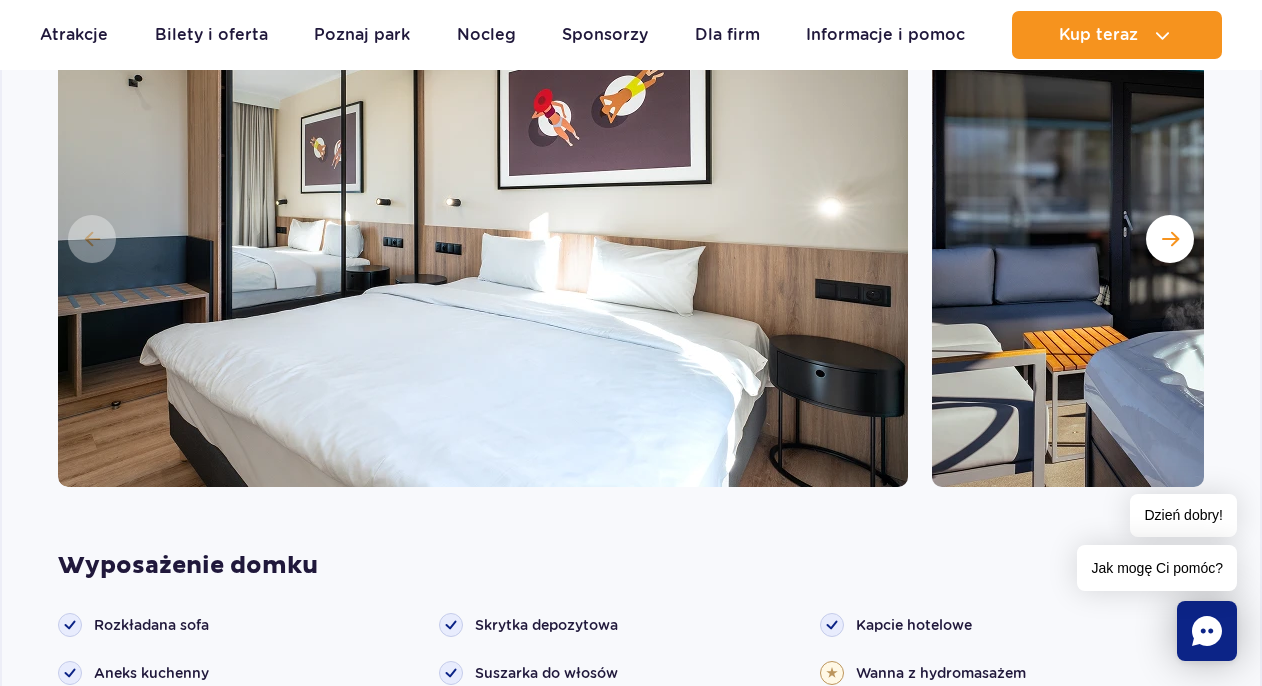 scroll, scrollTop: 1760, scrollLeft: 0, axis: vertical 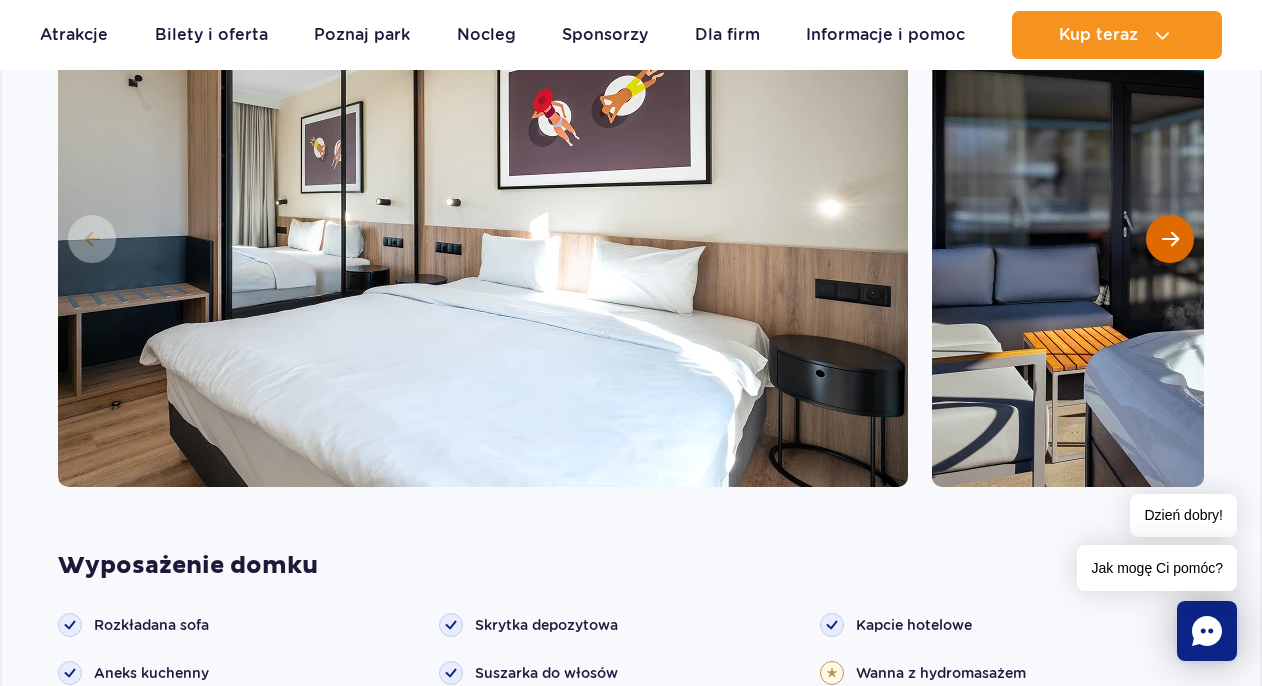 click at bounding box center [1170, 239] 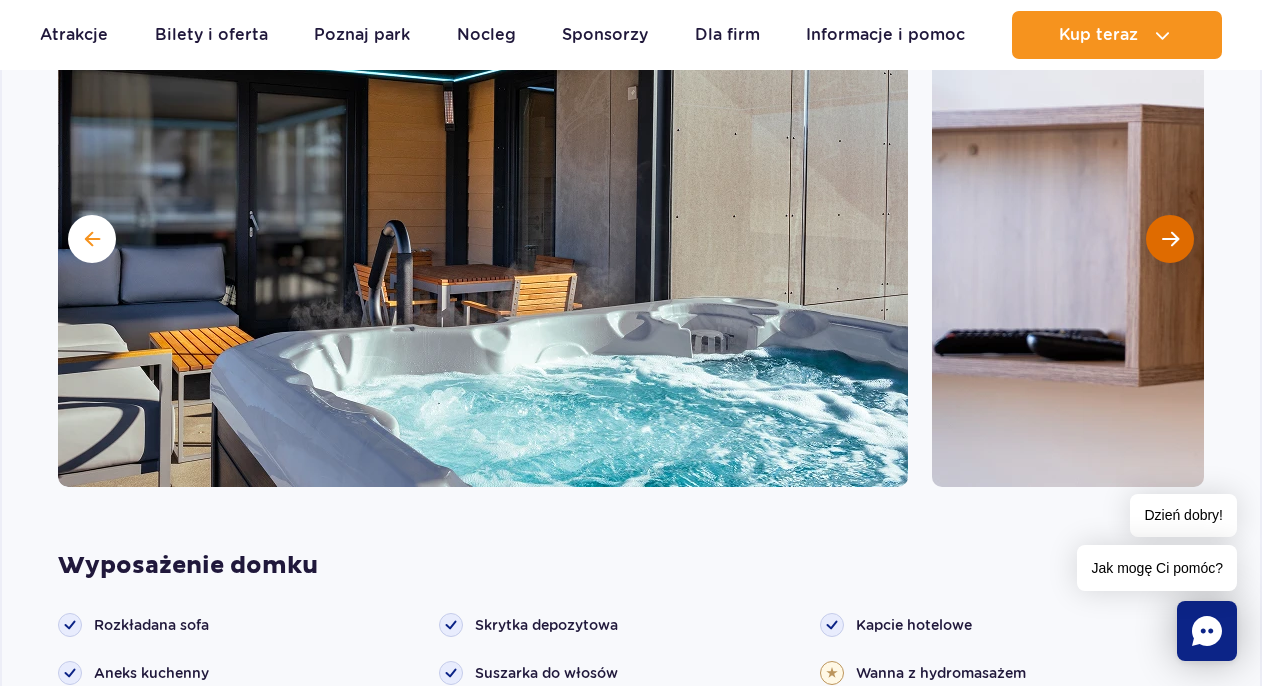click at bounding box center (1170, 239) 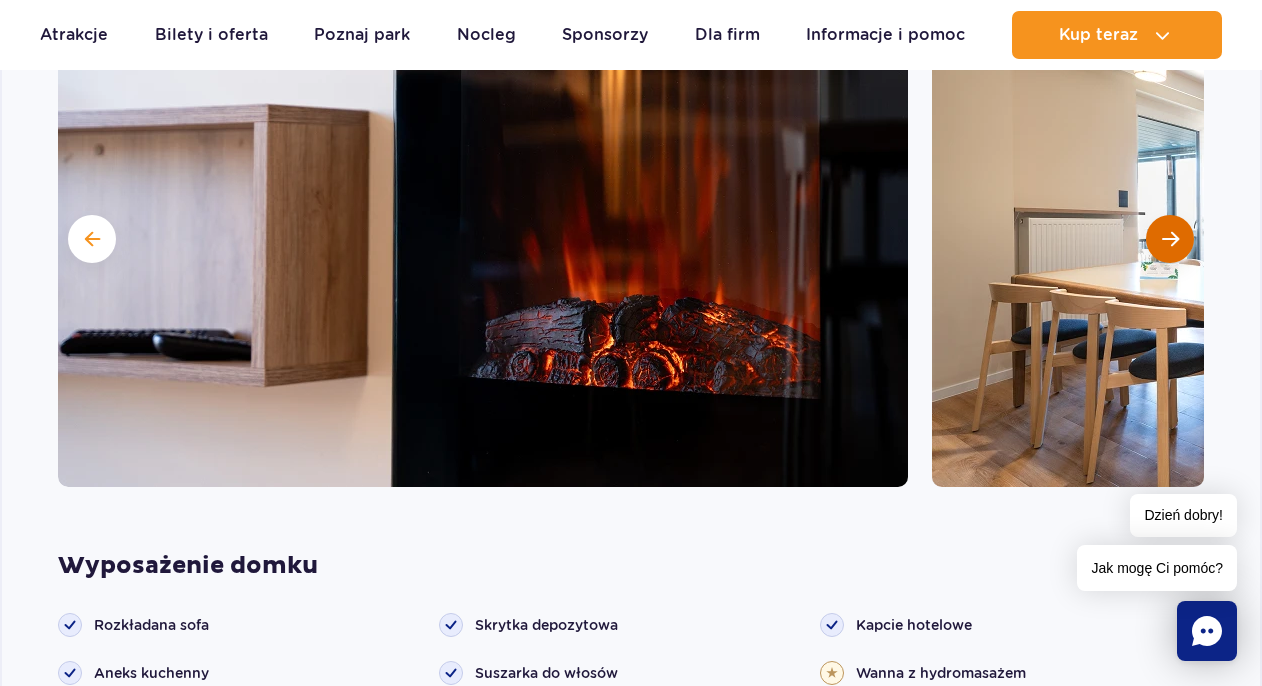 click at bounding box center [1170, 239] 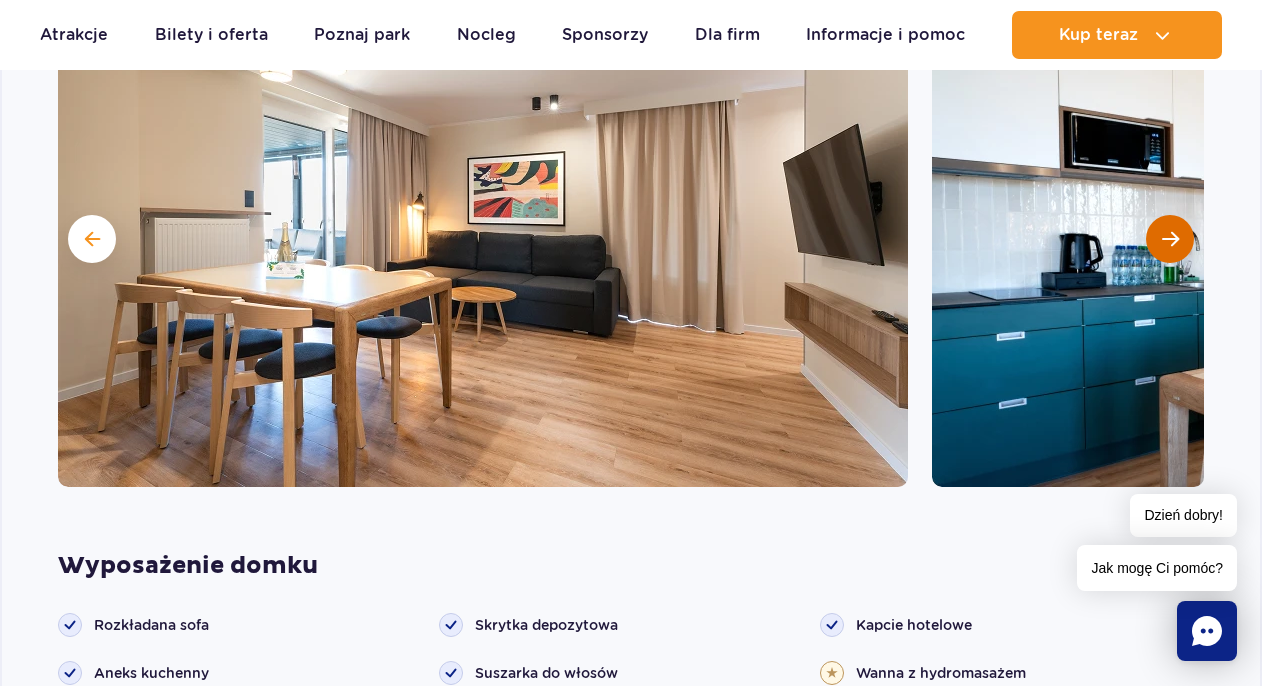 click at bounding box center [1170, 239] 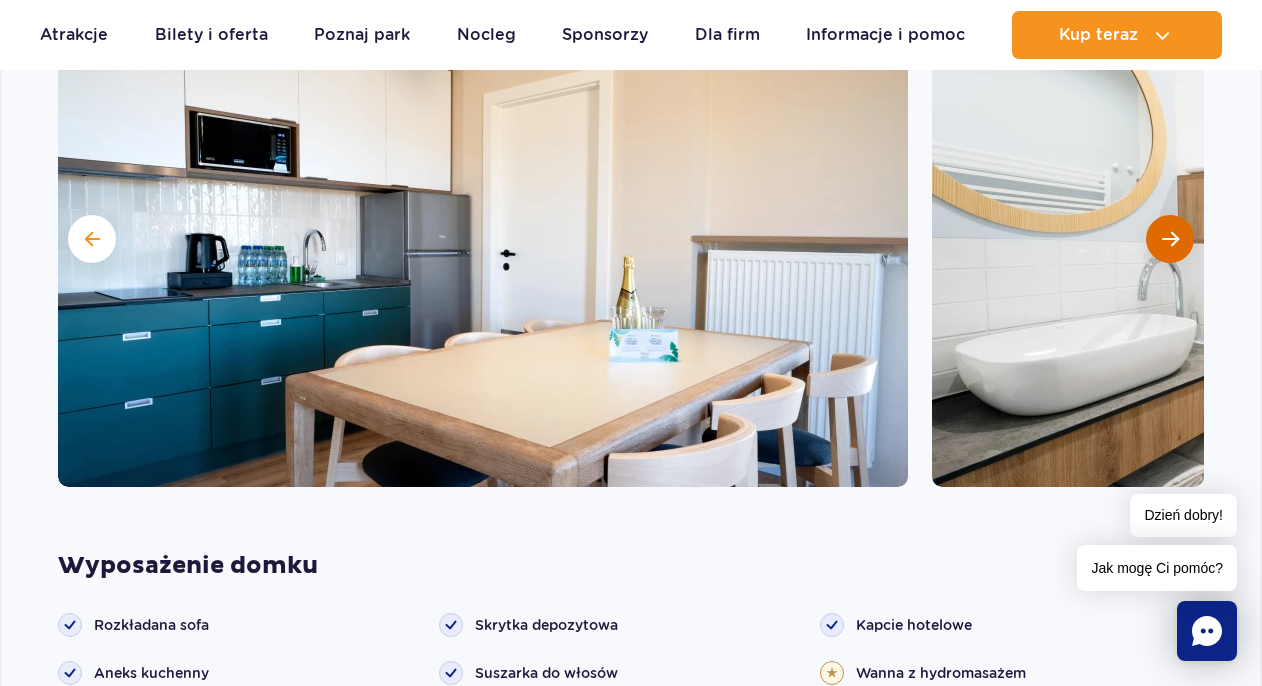click at bounding box center [1170, 239] 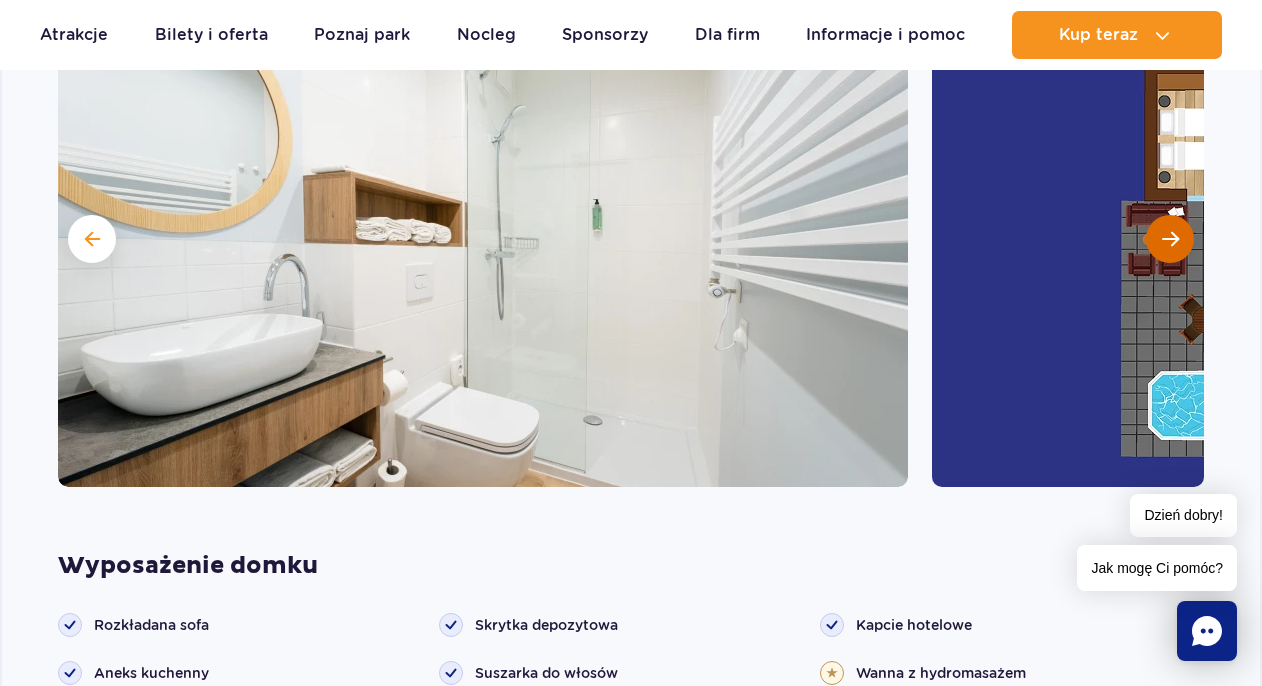 click at bounding box center (1170, 239) 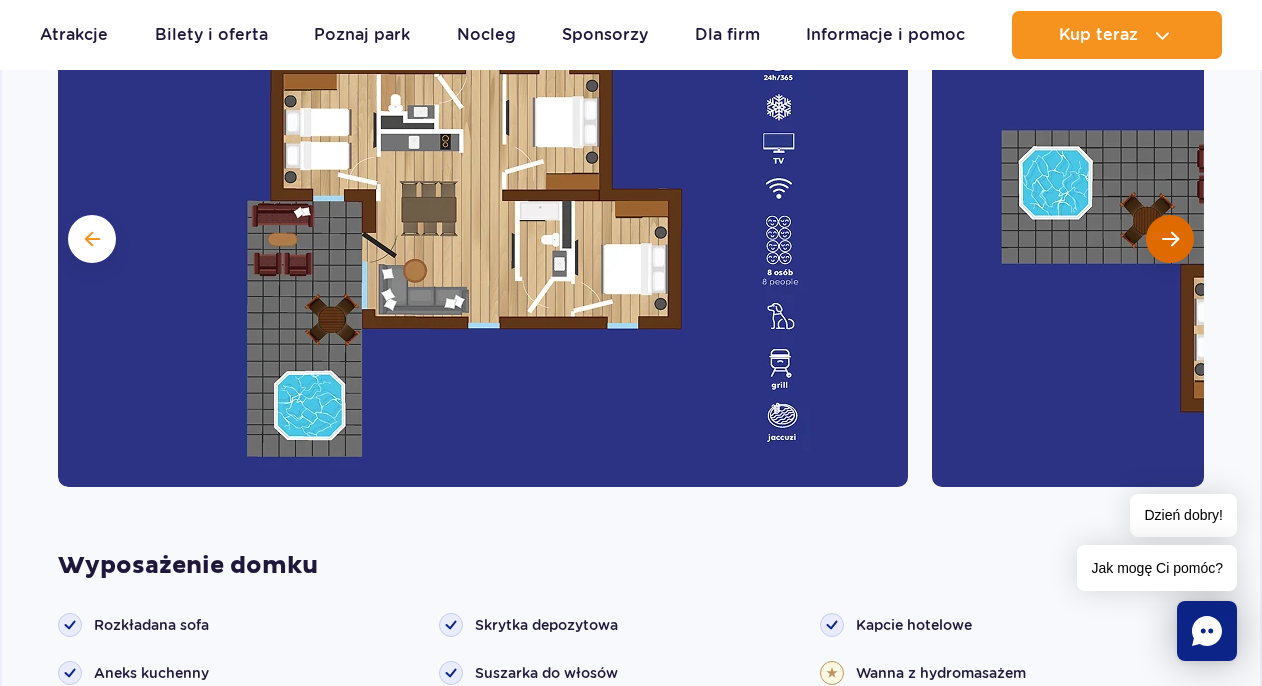 click at bounding box center (1170, 239) 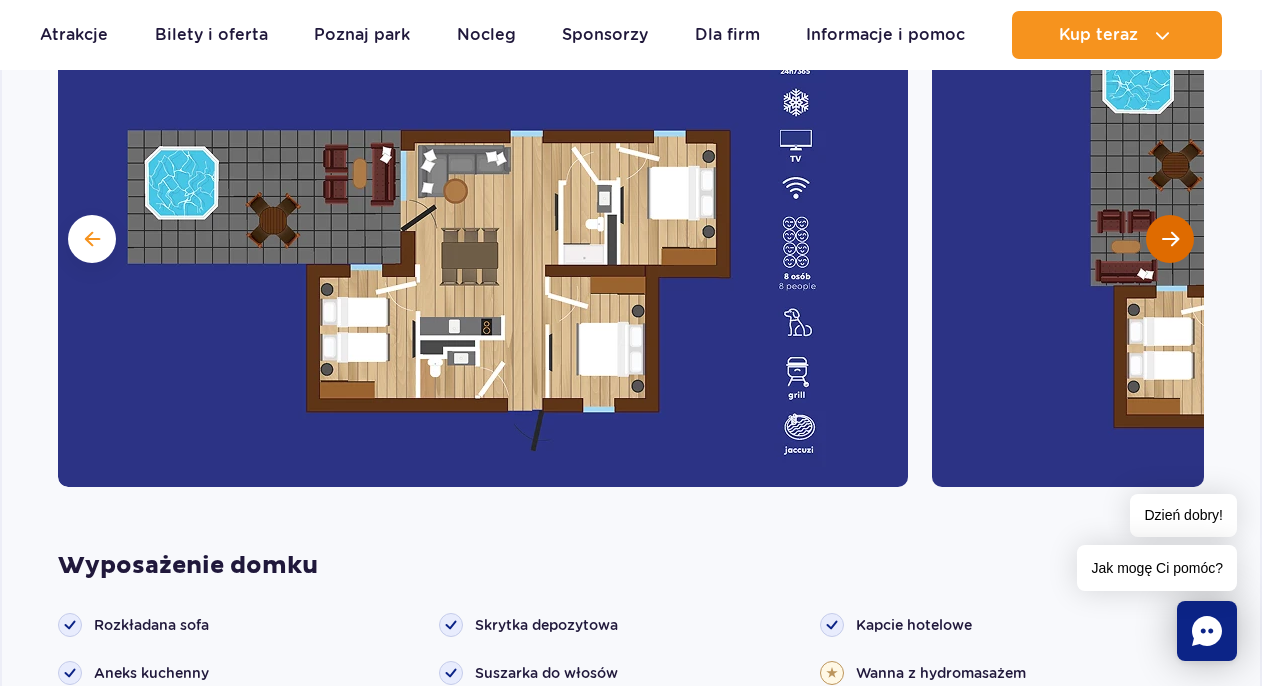 click at bounding box center [1170, 239] 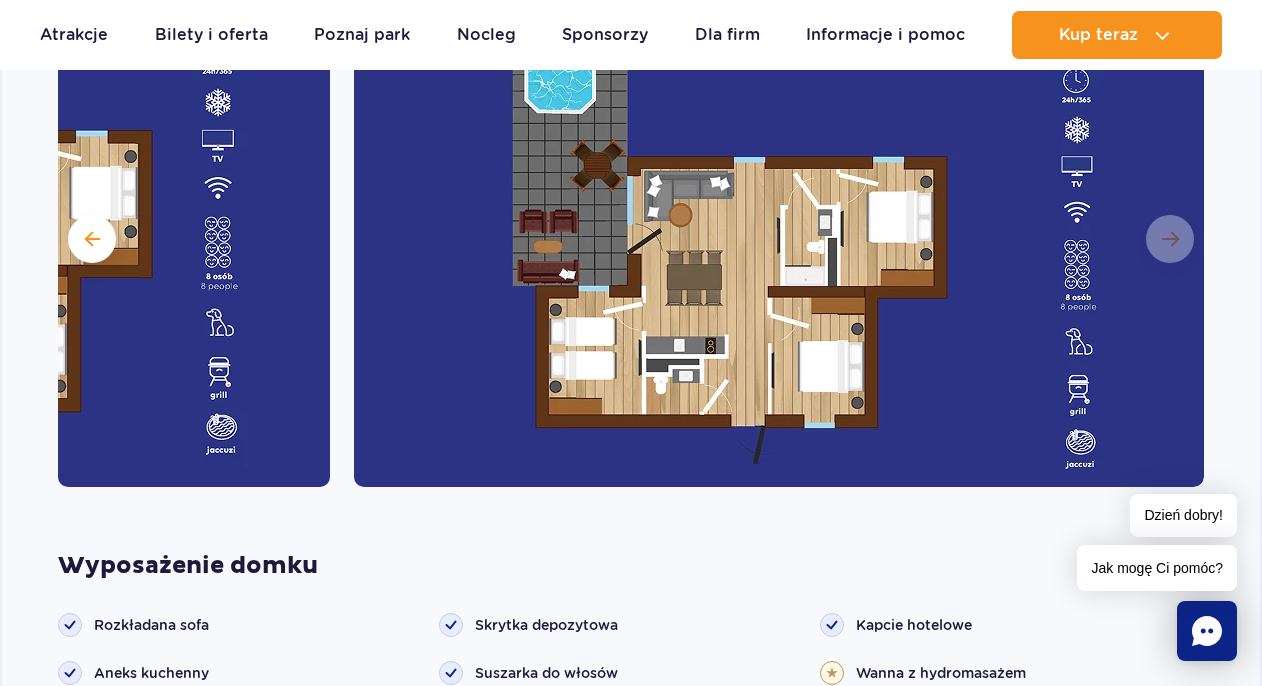 click at bounding box center (779, 237) 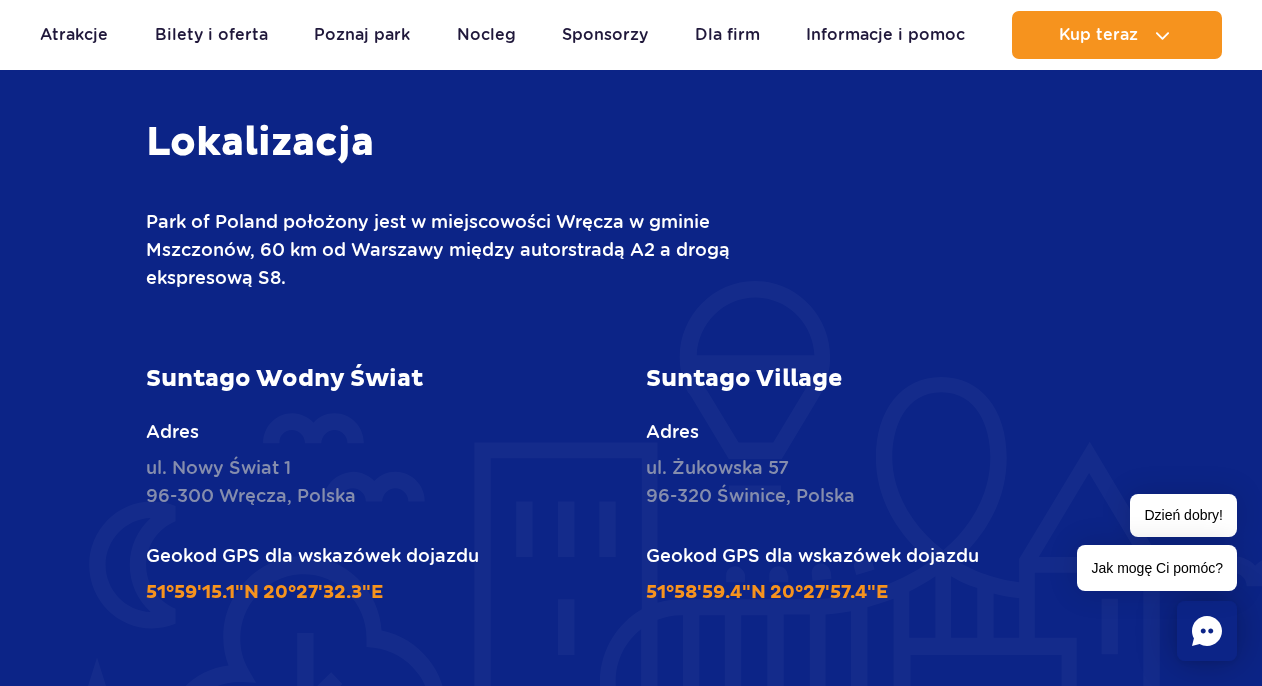 scroll, scrollTop: 6555, scrollLeft: 0, axis: vertical 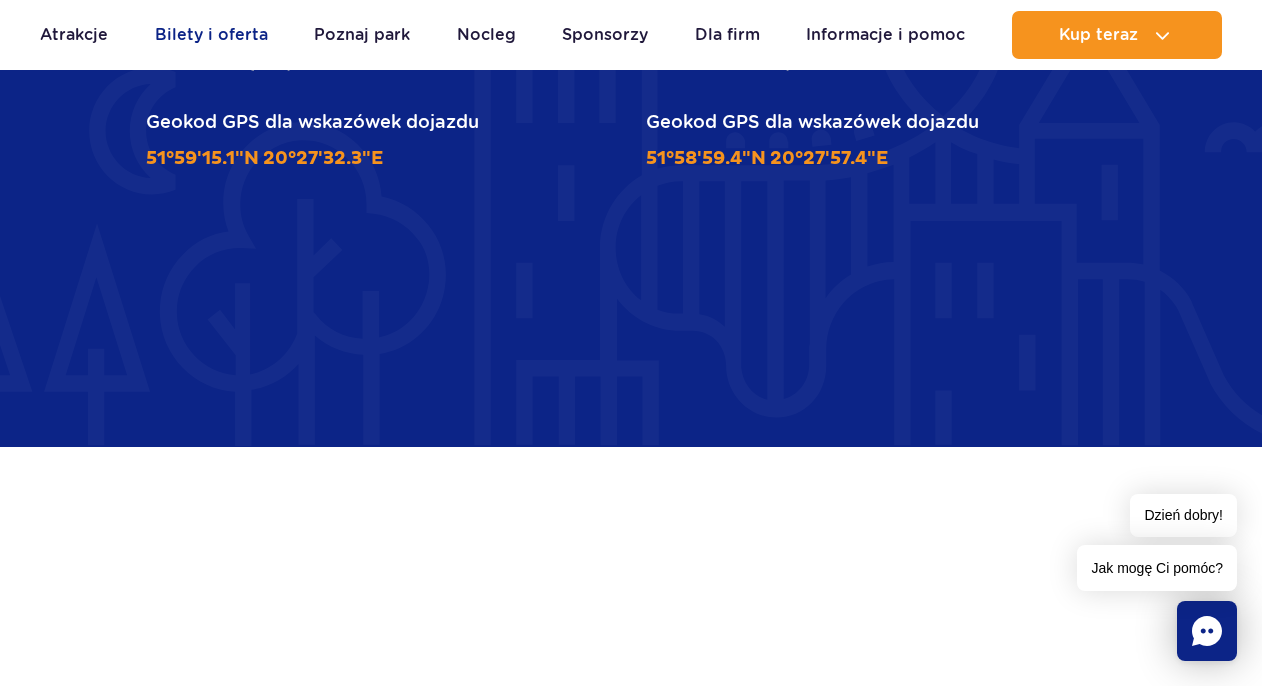 click on "Bilety i oferta" at bounding box center [211, 35] 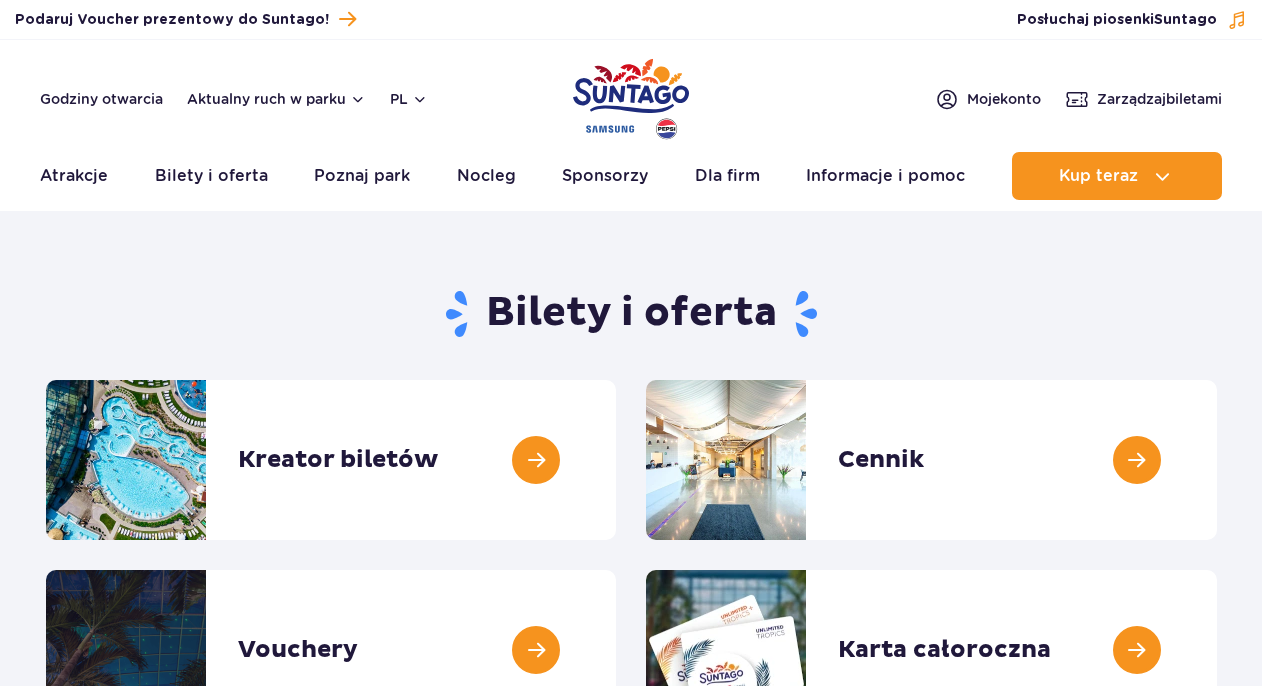 scroll, scrollTop: 0, scrollLeft: 0, axis: both 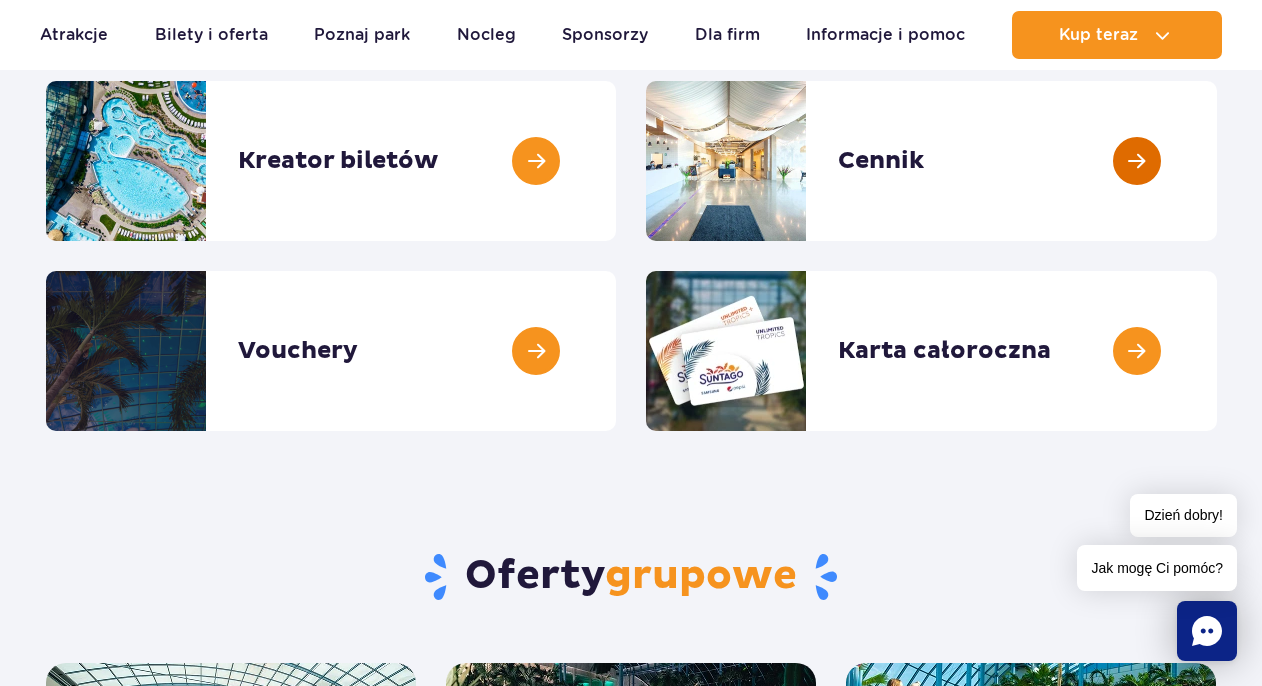 click at bounding box center [1217, 161] 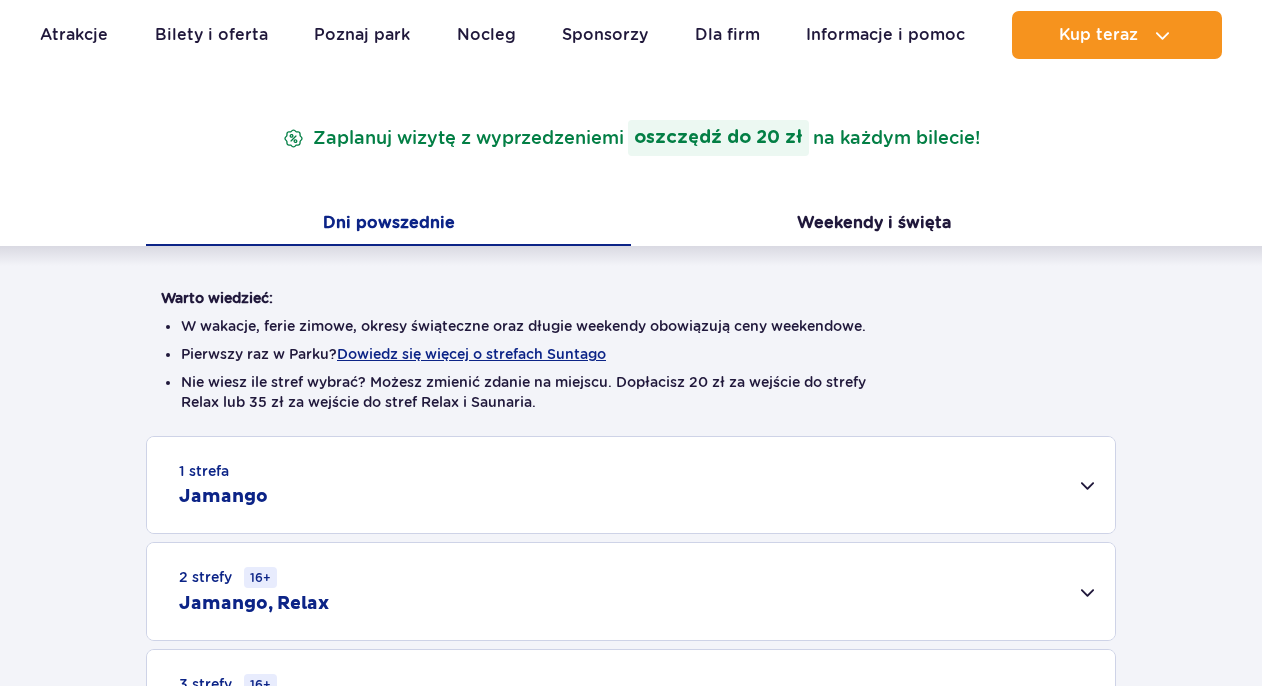 scroll, scrollTop: 385, scrollLeft: 0, axis: vertical 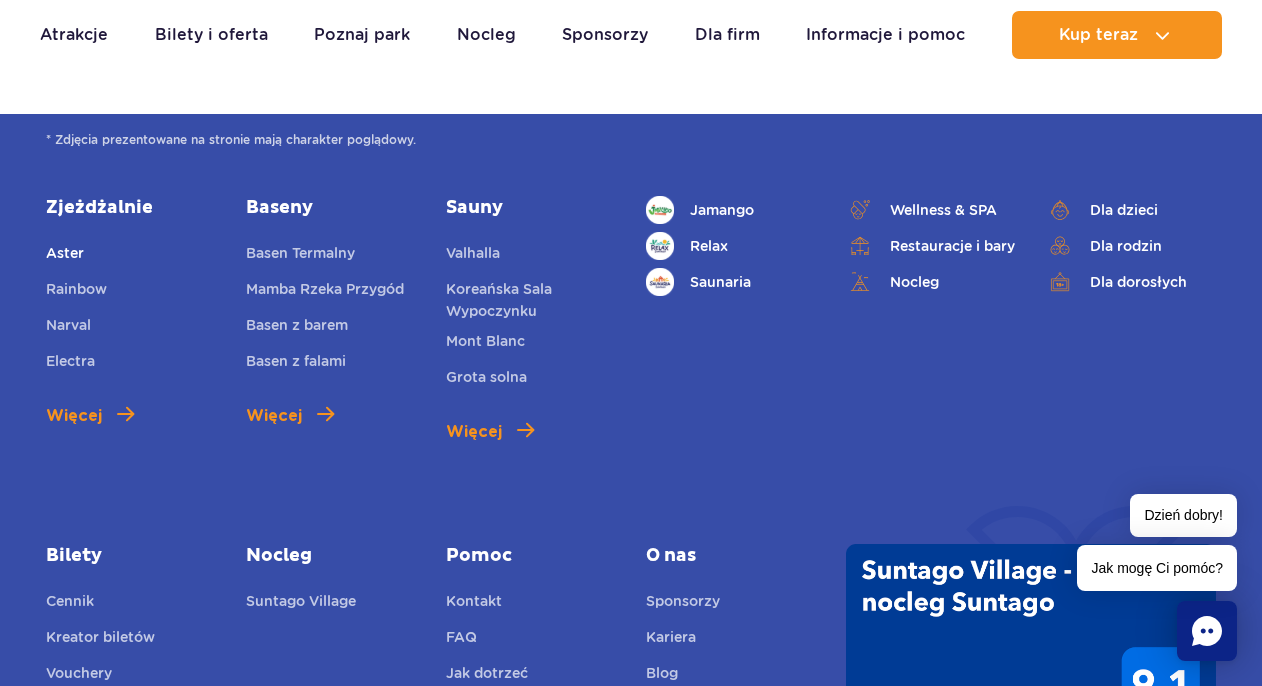 click on "Aster" at bounding box center [65, 253] 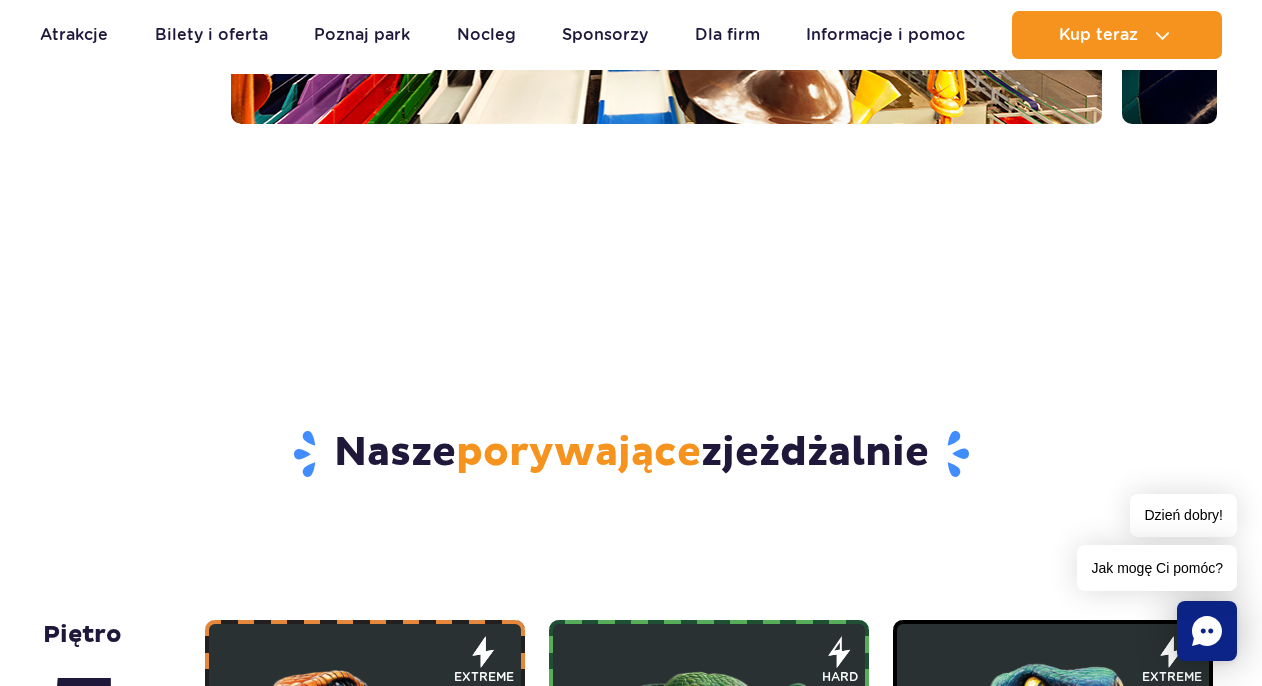 scroll, scrollTop: 1087, scrollLeft: 0, axis: vertical 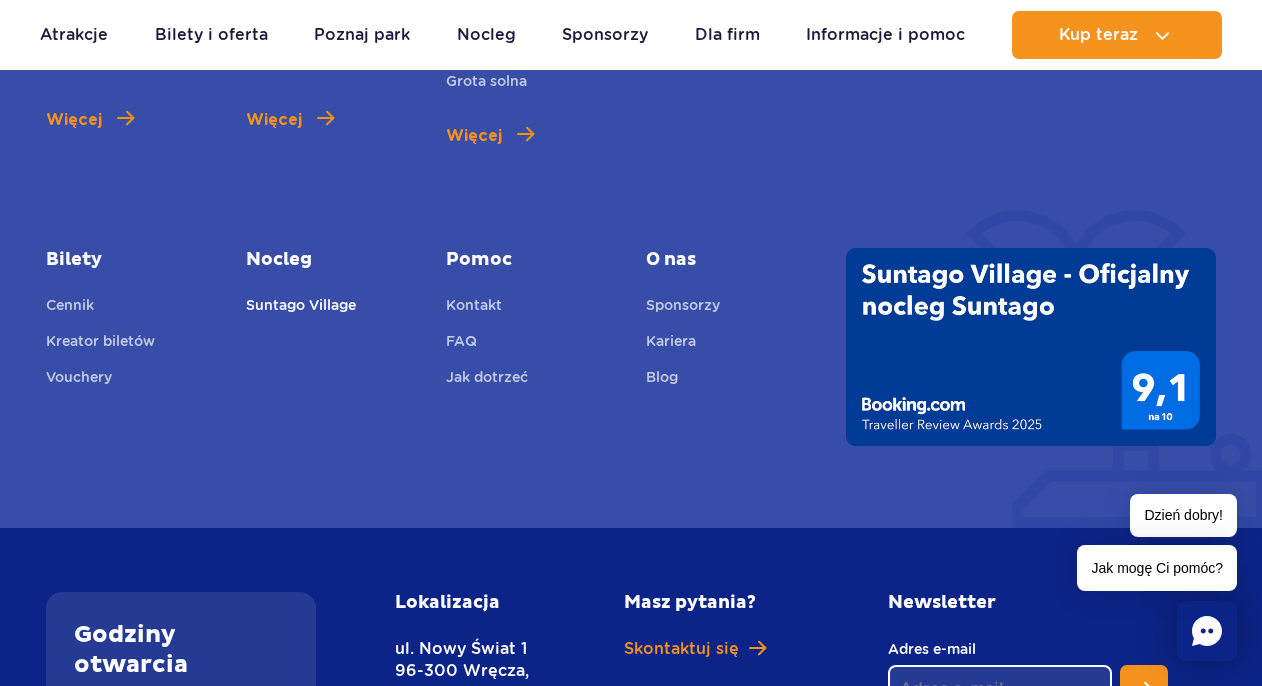 click on "Suntago Village" at bounding box center [301, 308] 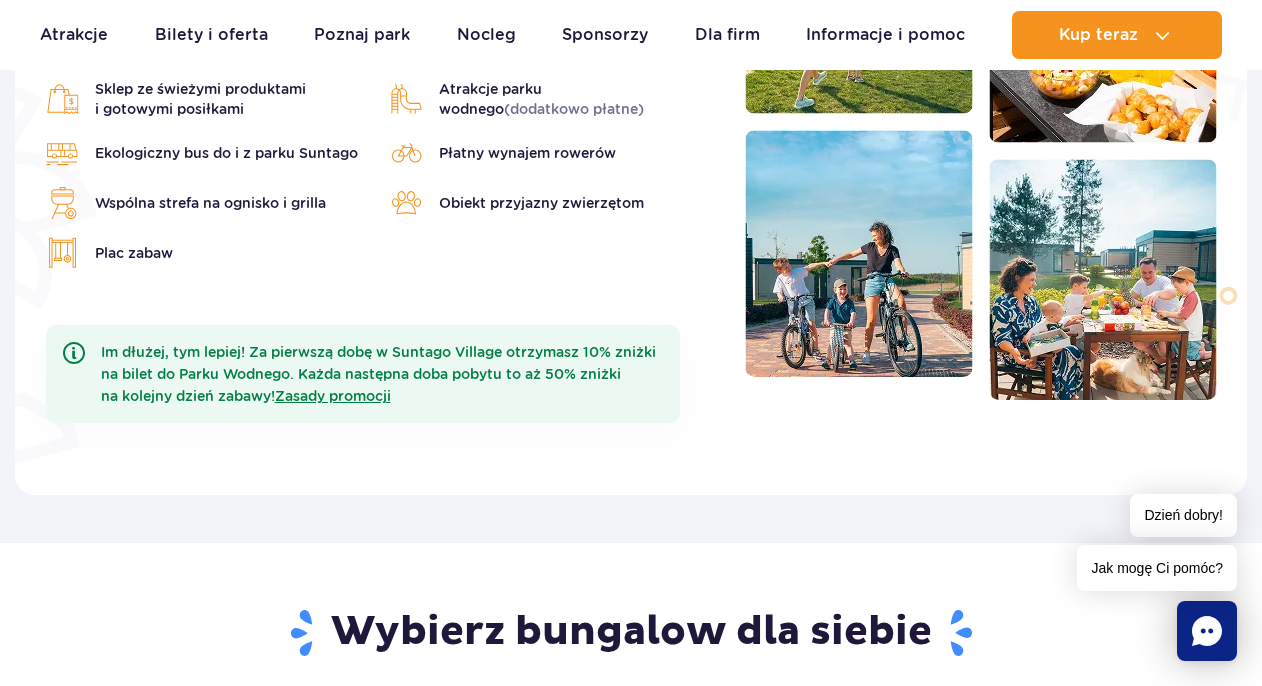 scroll, scrollTop: 960, scrollLeft: 0, axis: vertical 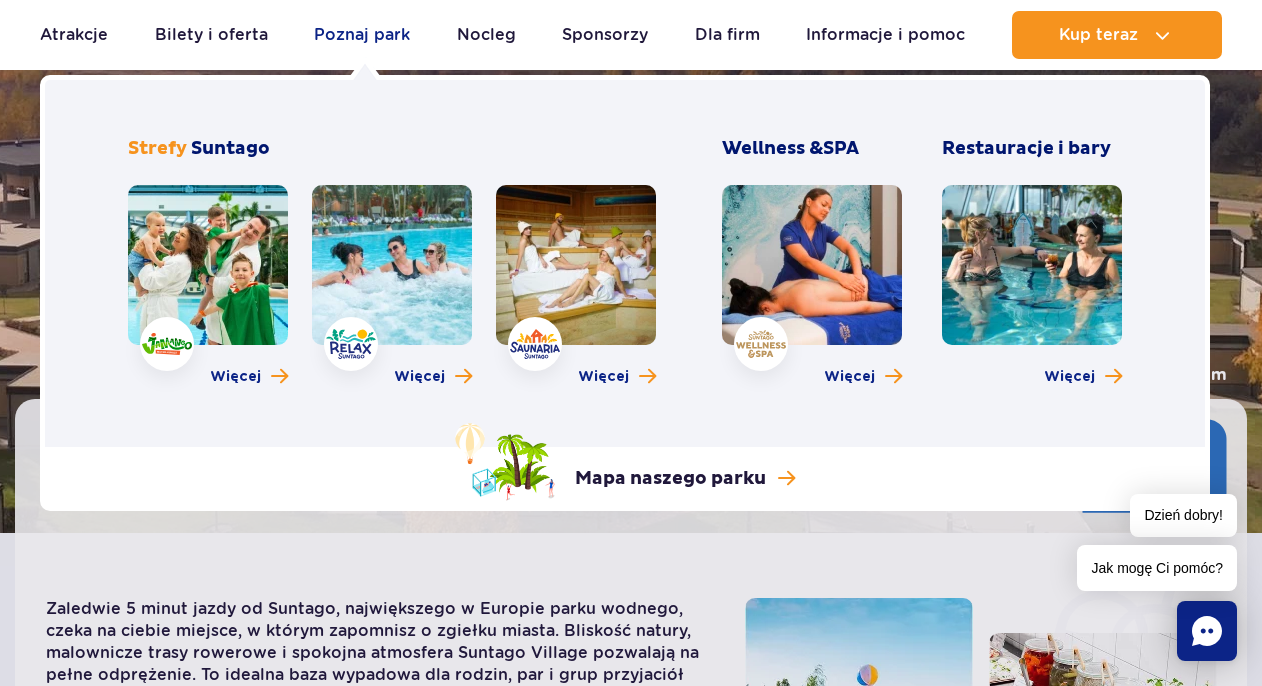 click on "Poznaj park" at bounding box center (362, 35) 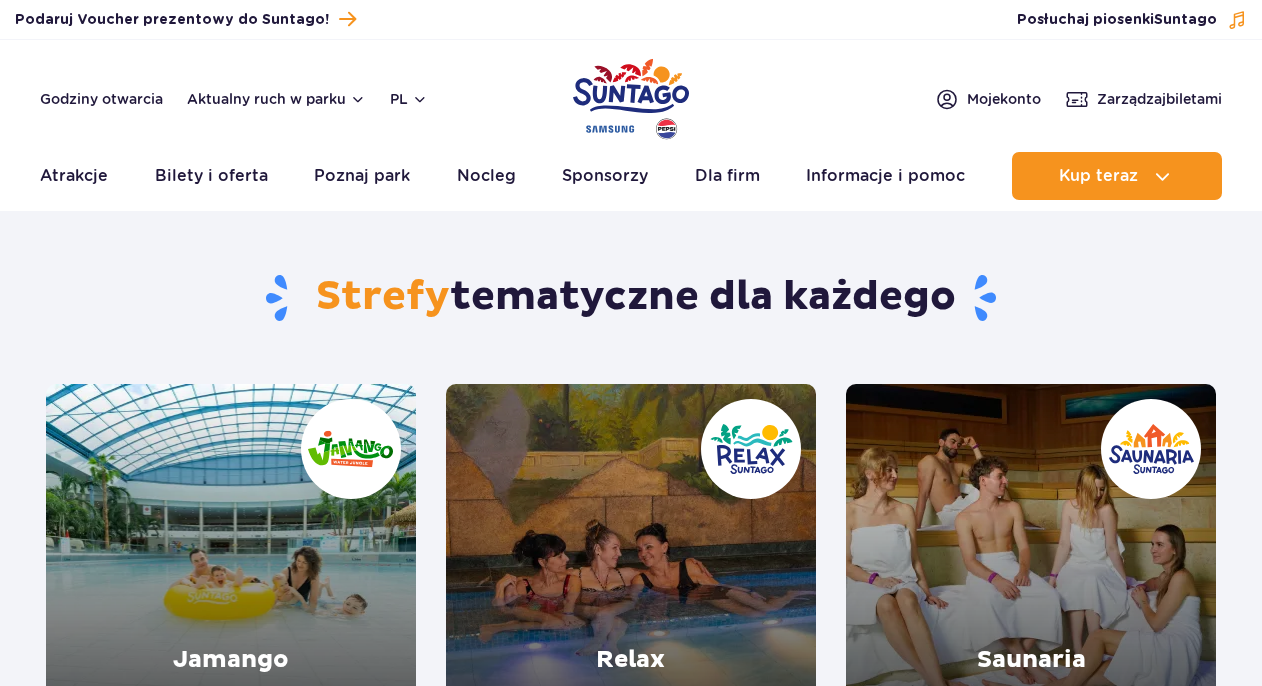 scroll, scrollTop: 0, scrollLeft: 0, axis: both 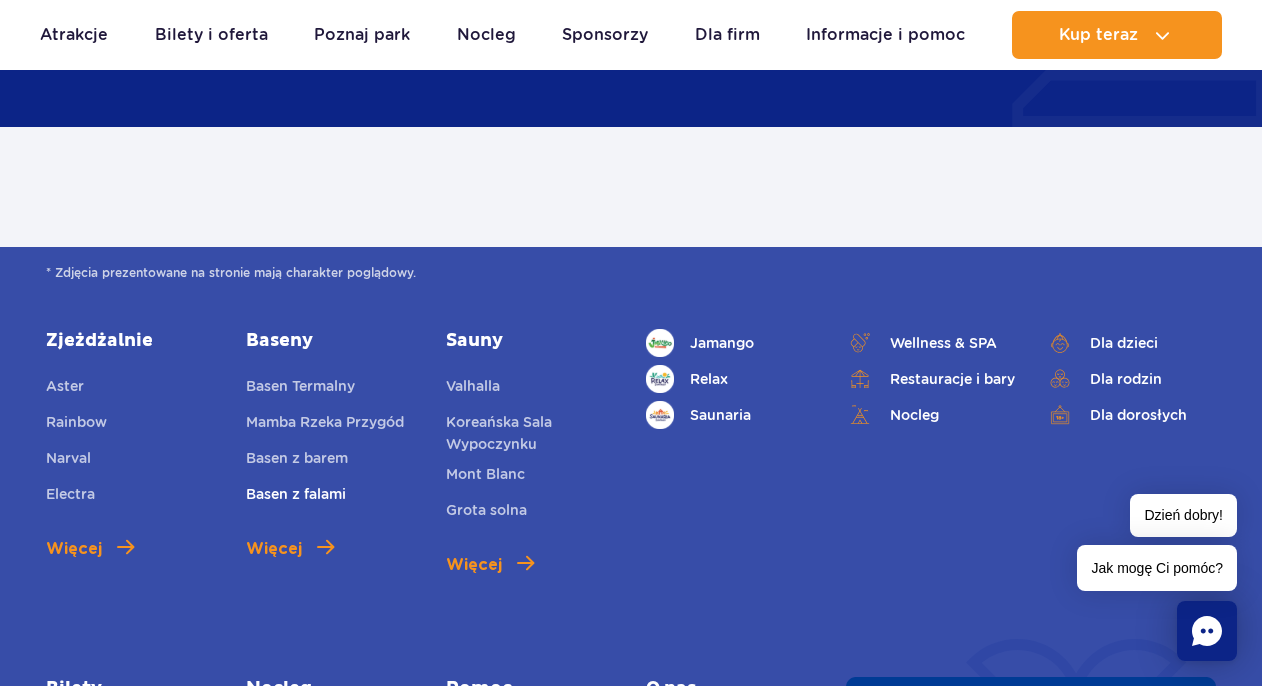 click on "Basen z falami" at bounding box center [296, 497] 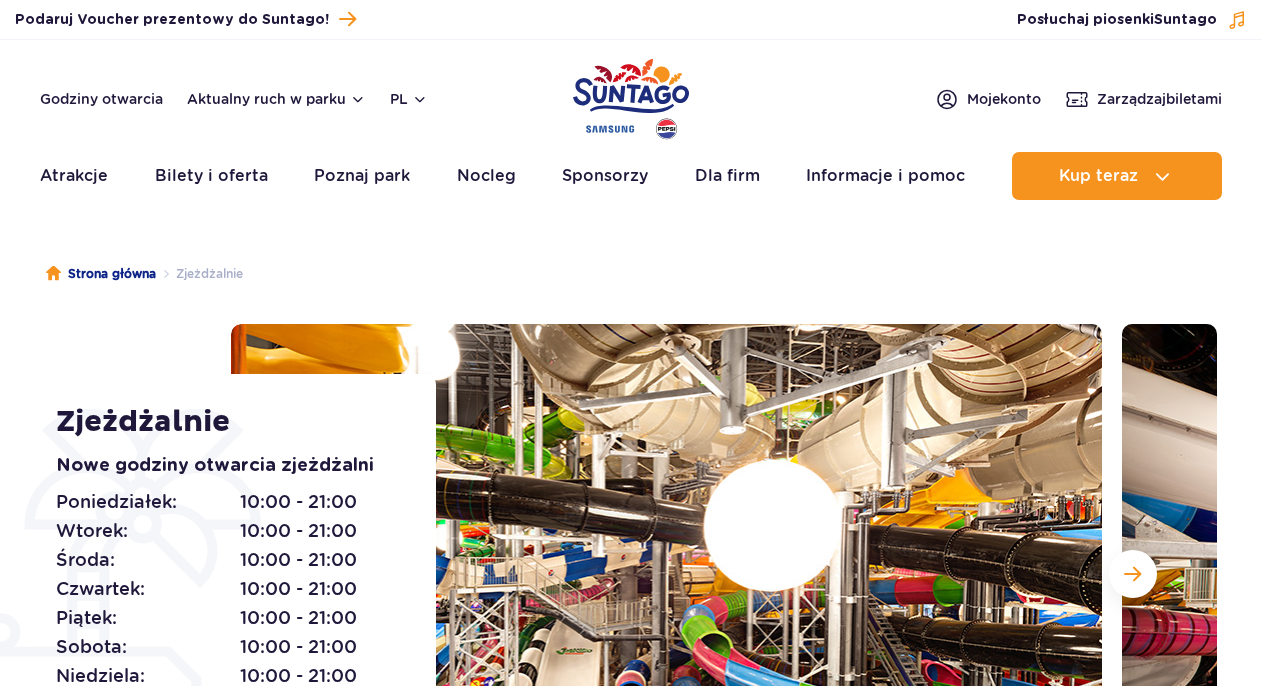 scroll, scrollTop: 0, scrollLeft: 0, axis: both 